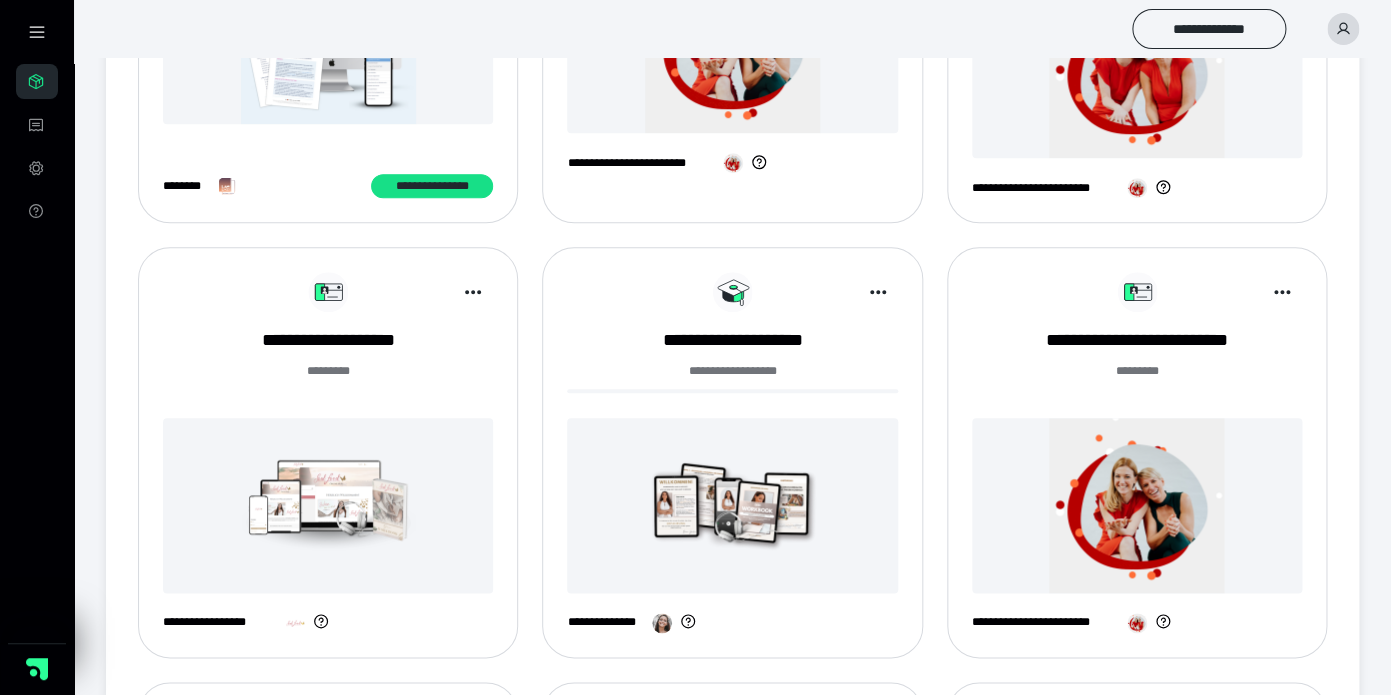 scroll, scrollTop: 533, scrollLeft: 0, axis: vertical 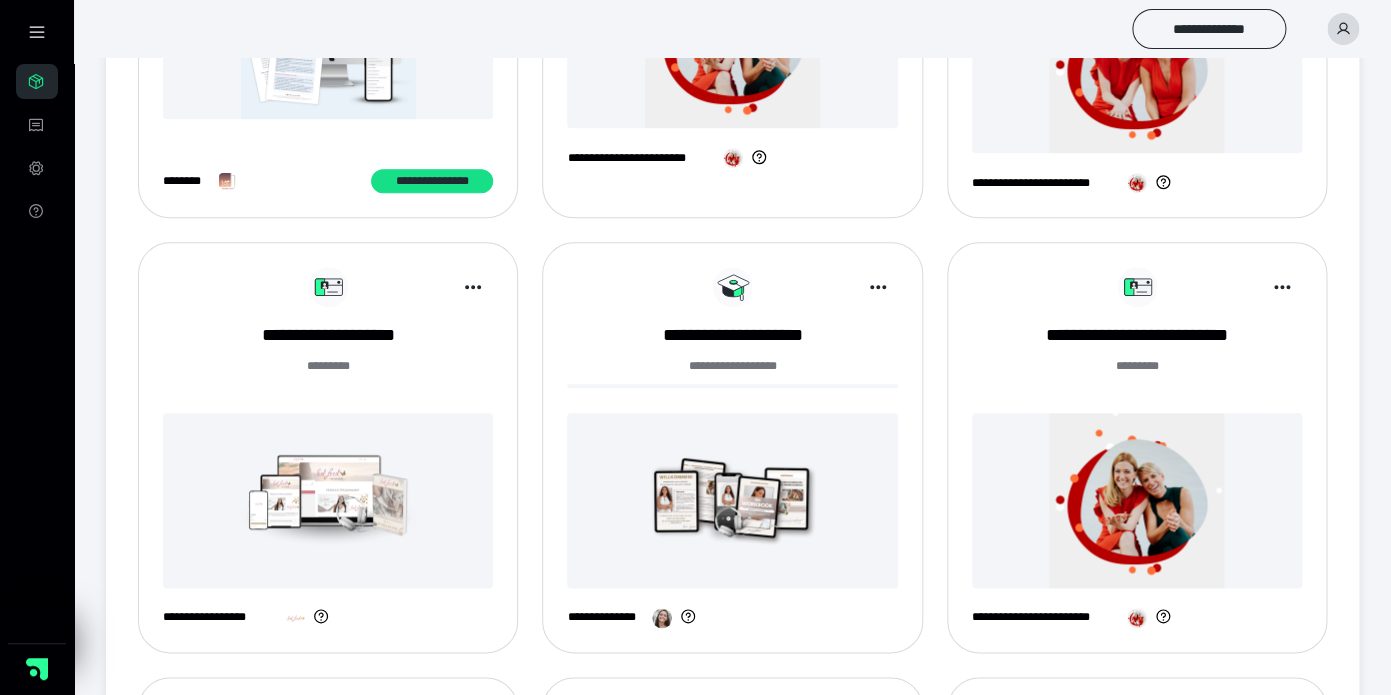 click at bounding box center (1137, 500) 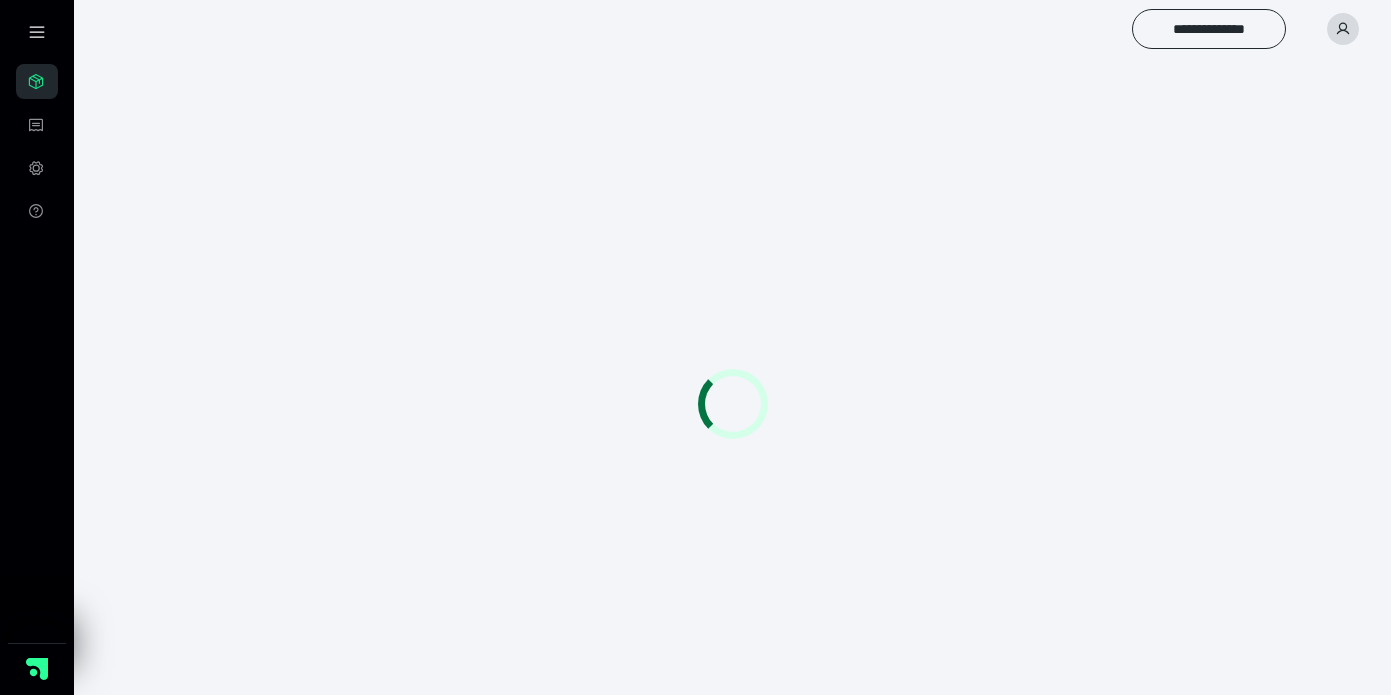 scroll, scrollTop: 0, scrollLeft: 0, axis: both 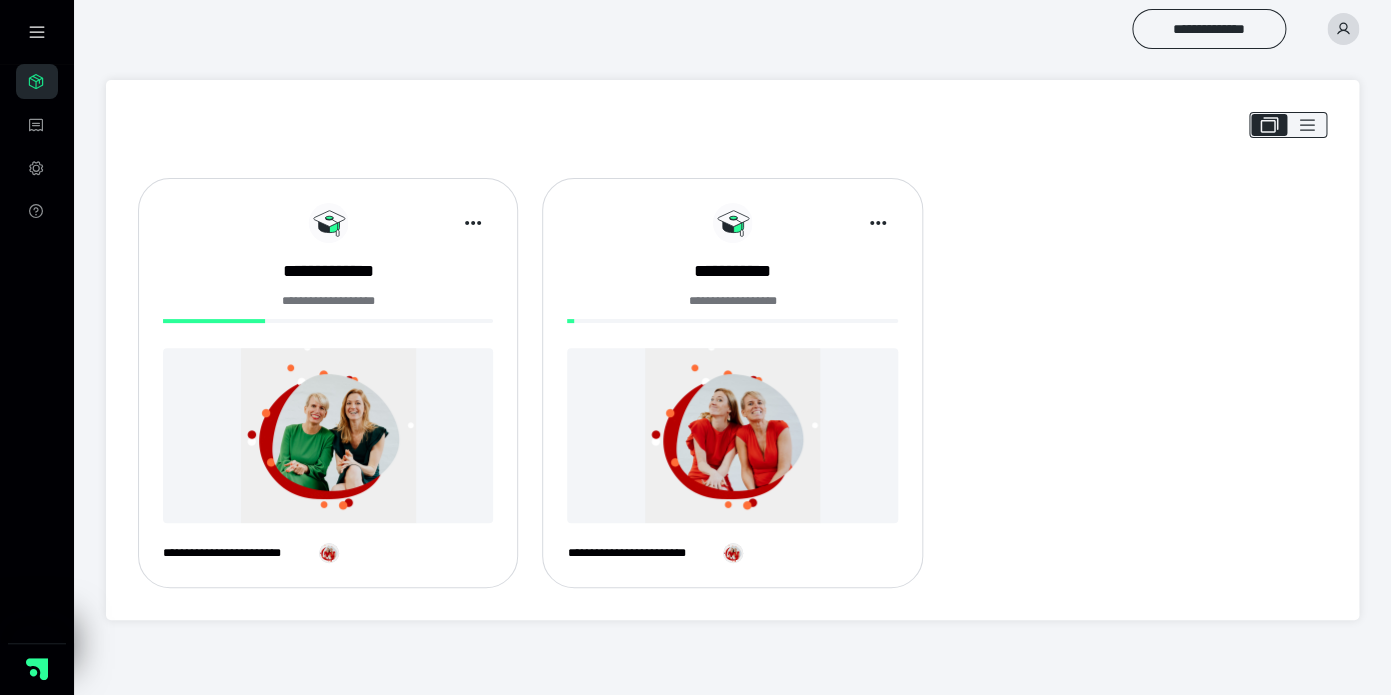 click at bounding box center (328, 435) 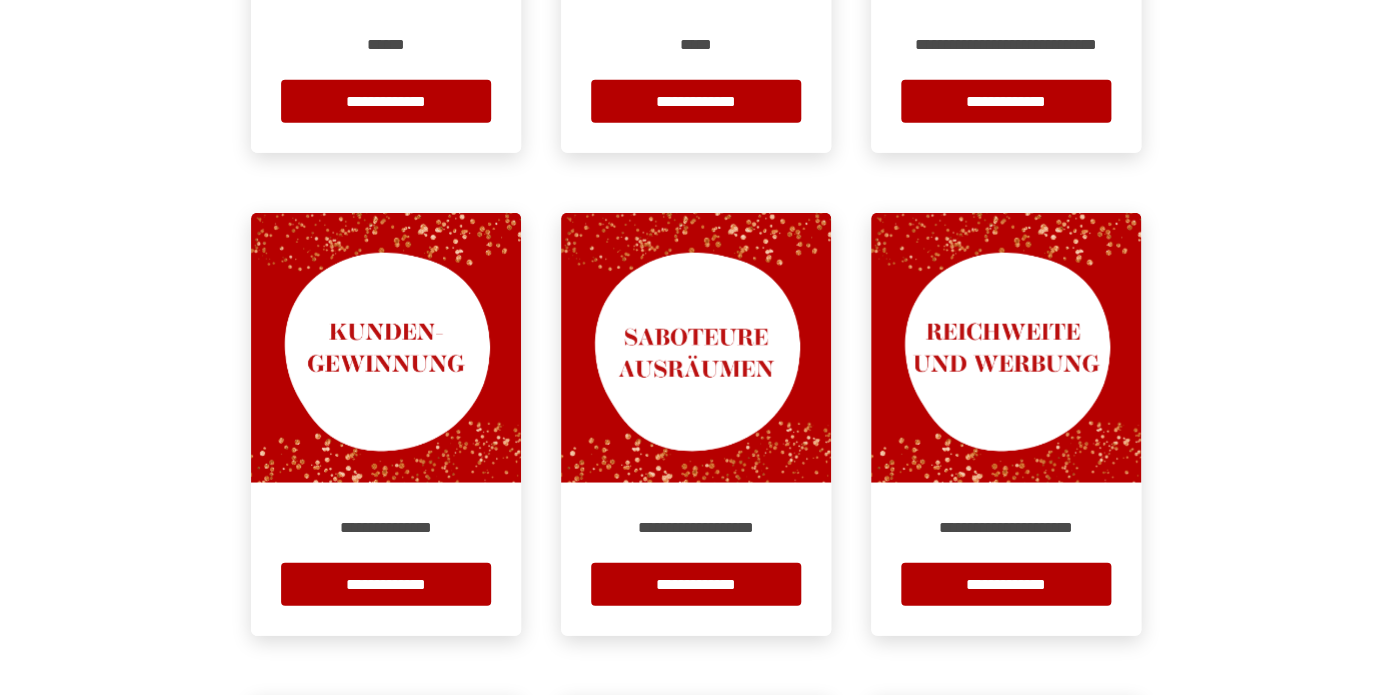scroll, scrollTop: 1656, scrollLeft: 0, axis: vertical 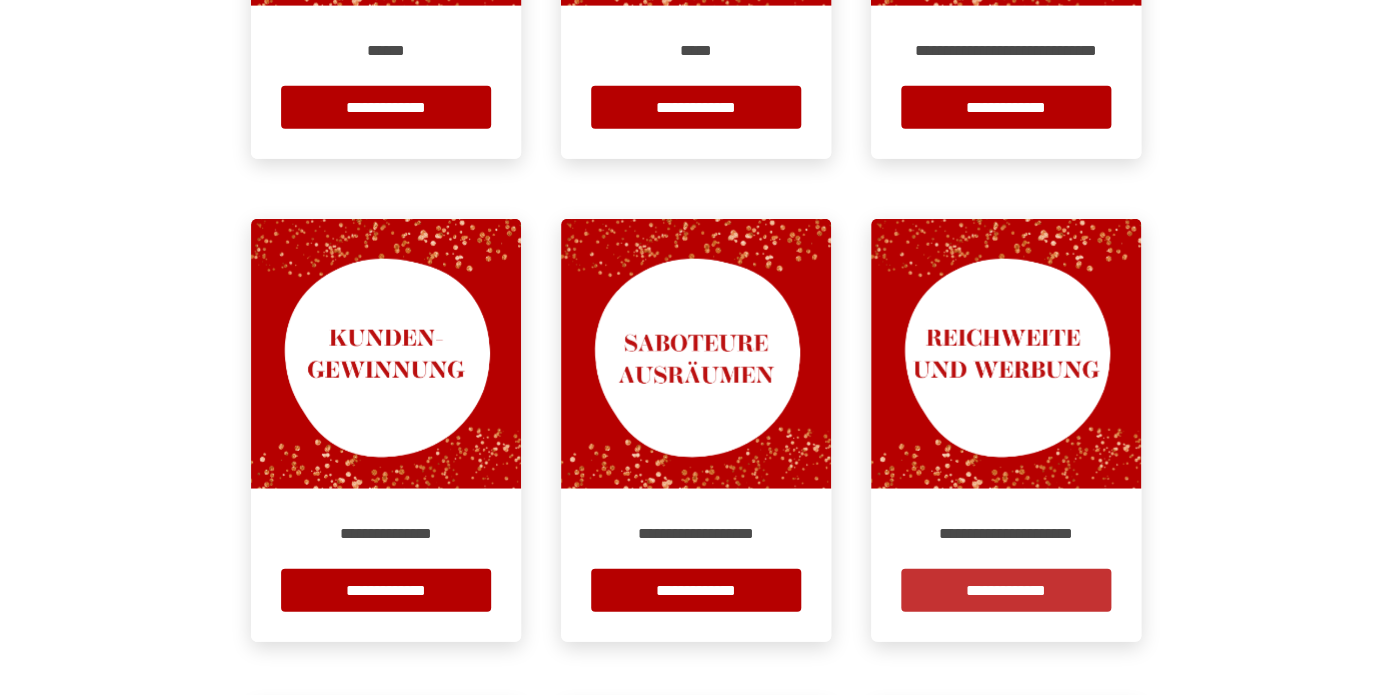 click on "**********" at bounding box center [1006, 590] 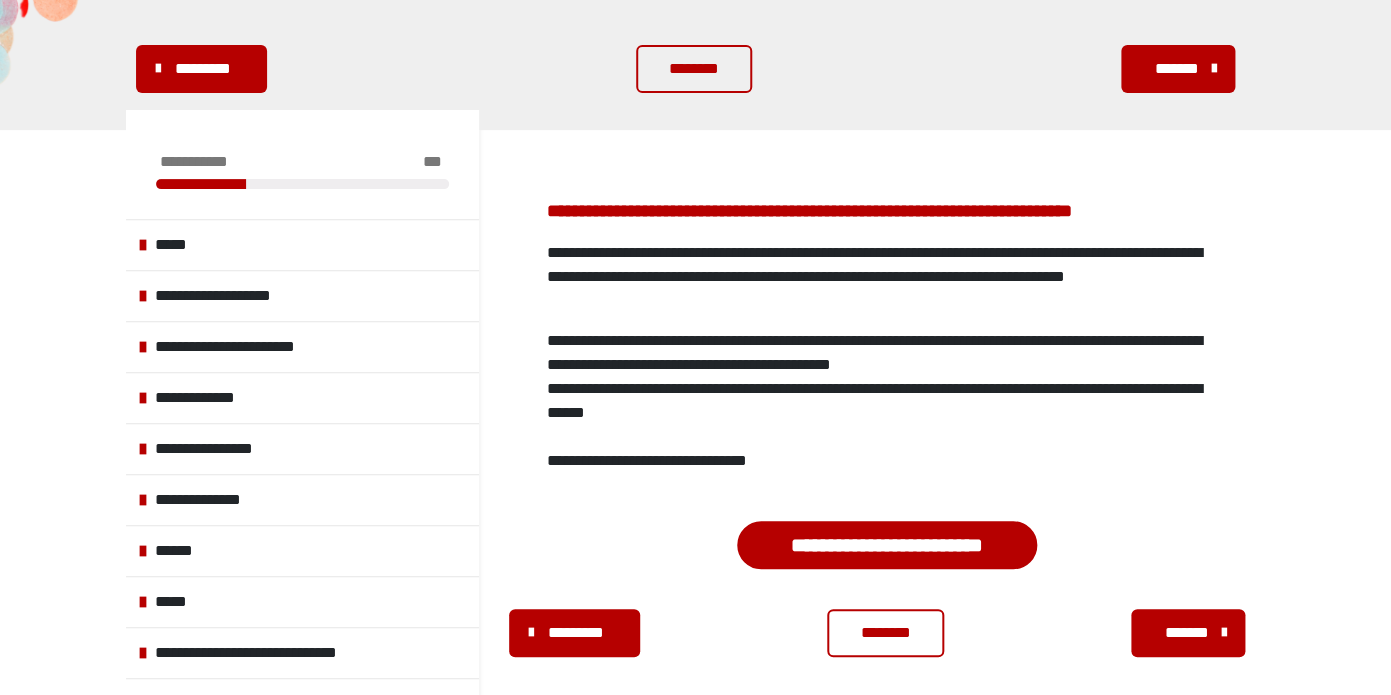 scroll, scrollTop: 163, scrollLeft: 0, axis: vertical 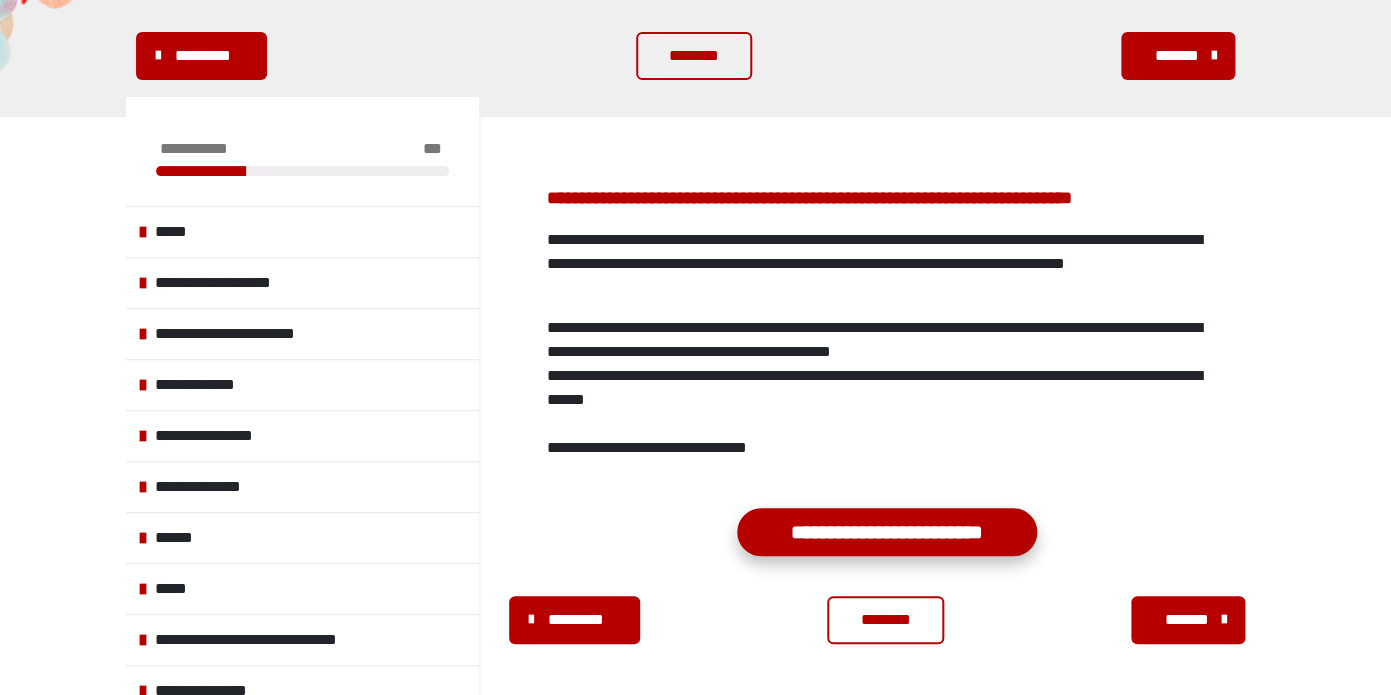 click on "**********" at bounding box center [887, 532] 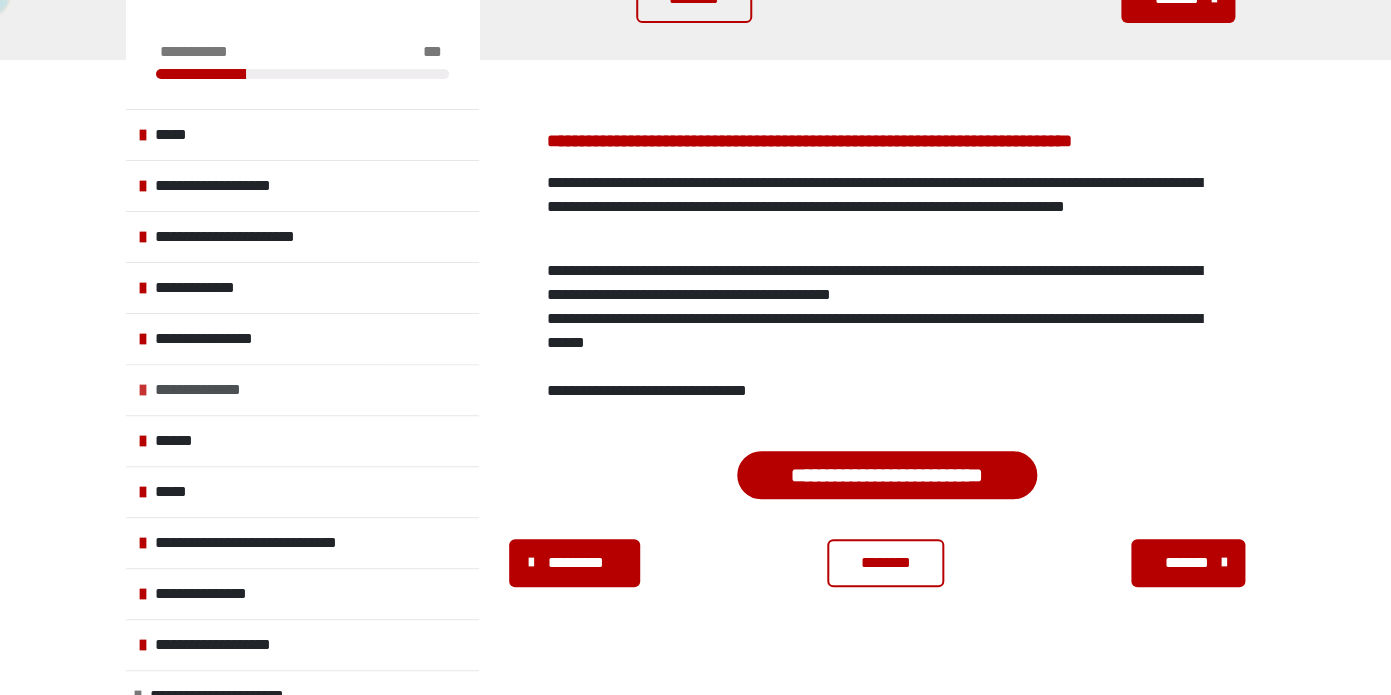 scroll, scrollTop: 340, scrollLeft: 0, axis: vertical 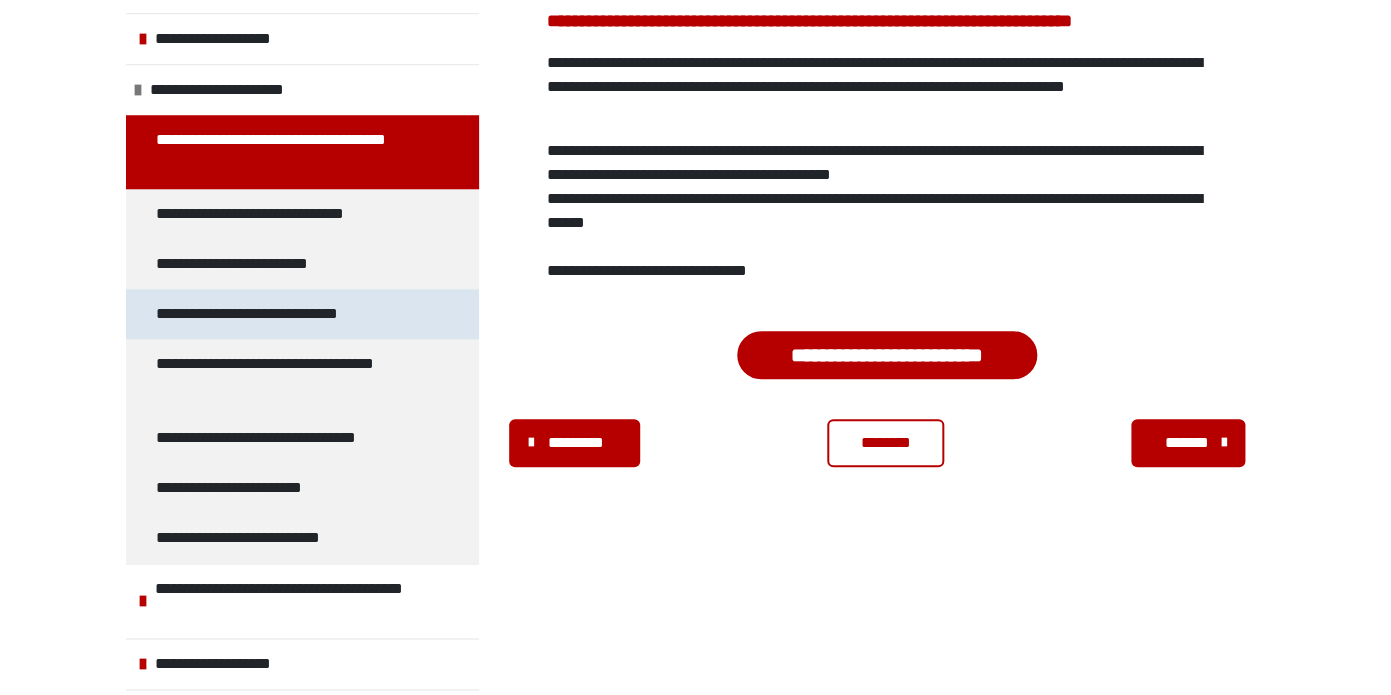 click on "**********" at bounding box center [267, 314] 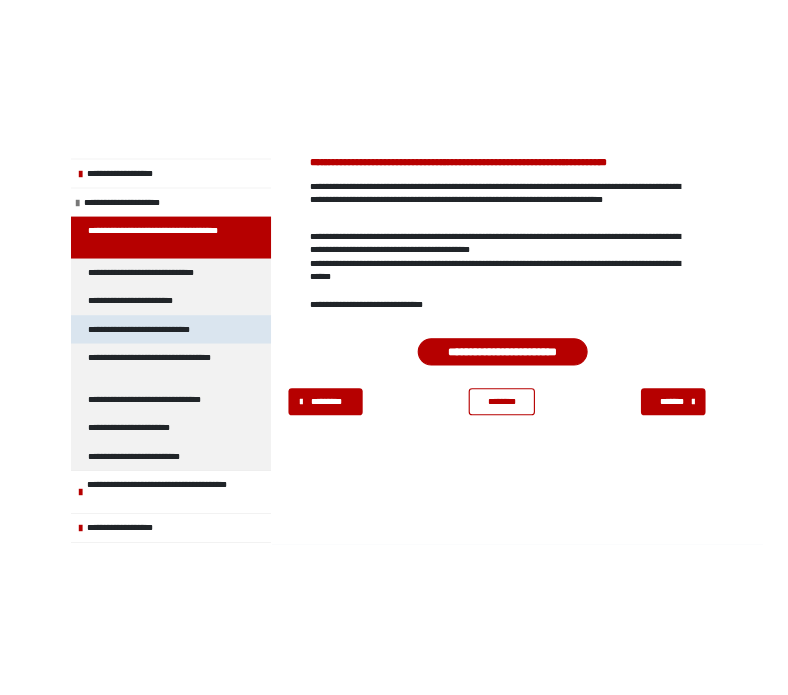 scroll, scrollTop: 270, scrollLeft: 0, axis: vertical 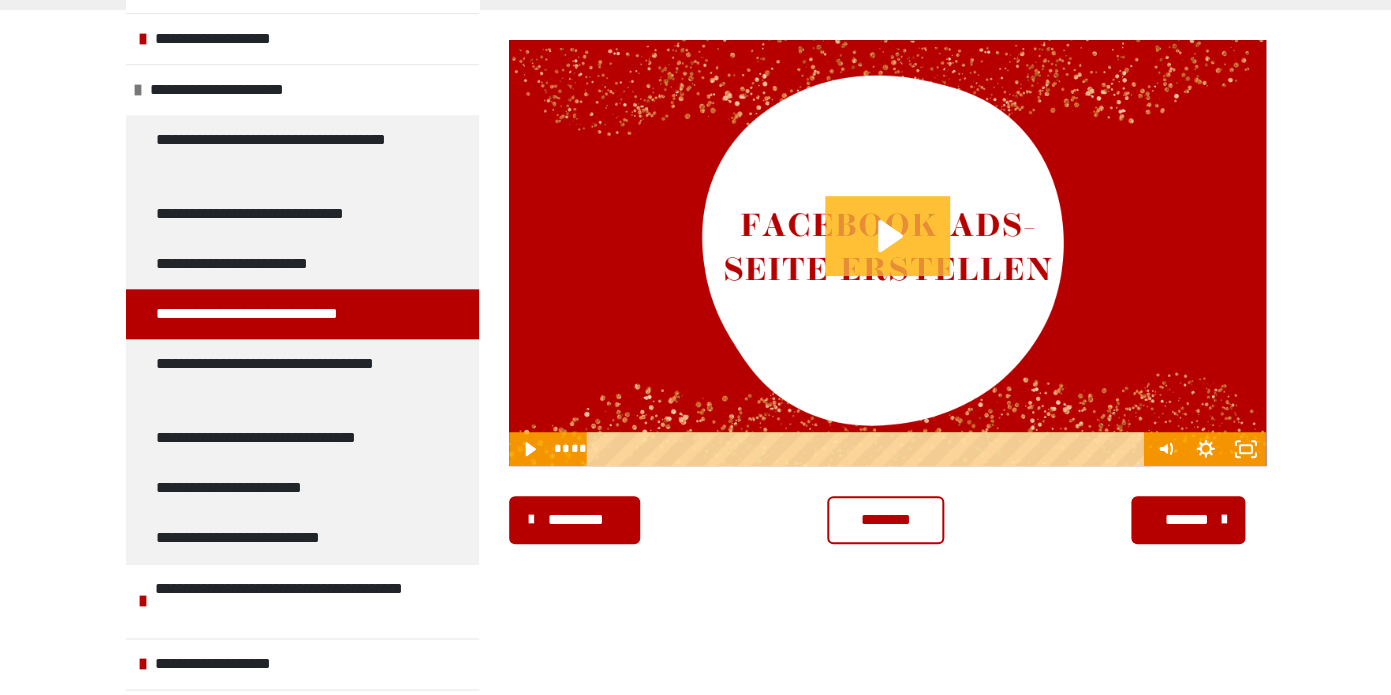 click 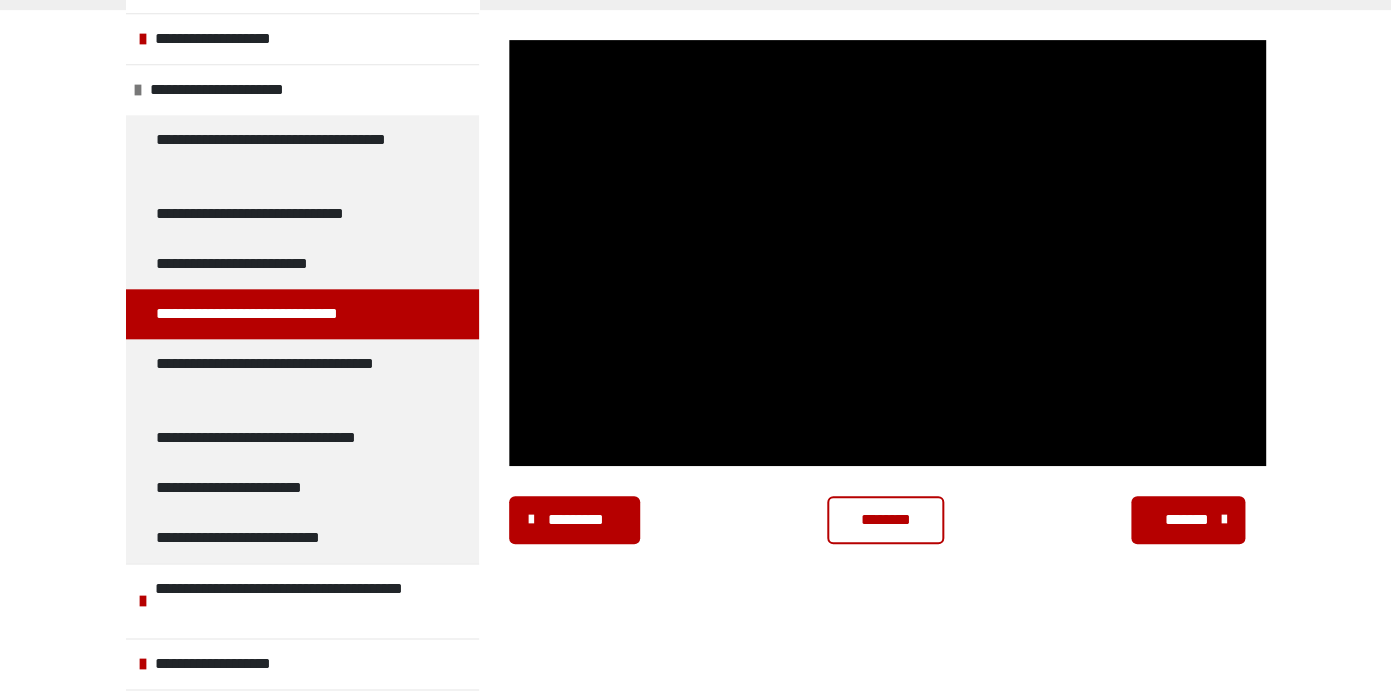 type 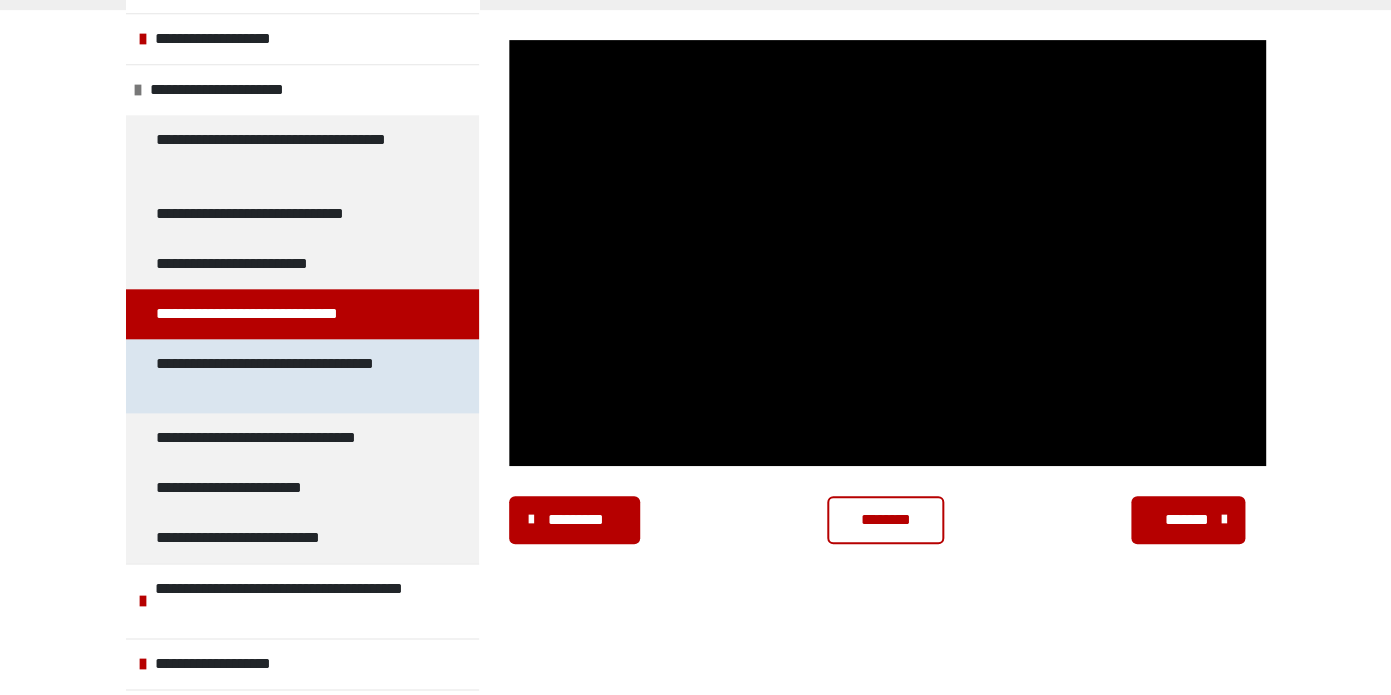 click on "**********" at bounding box center [294, 376] 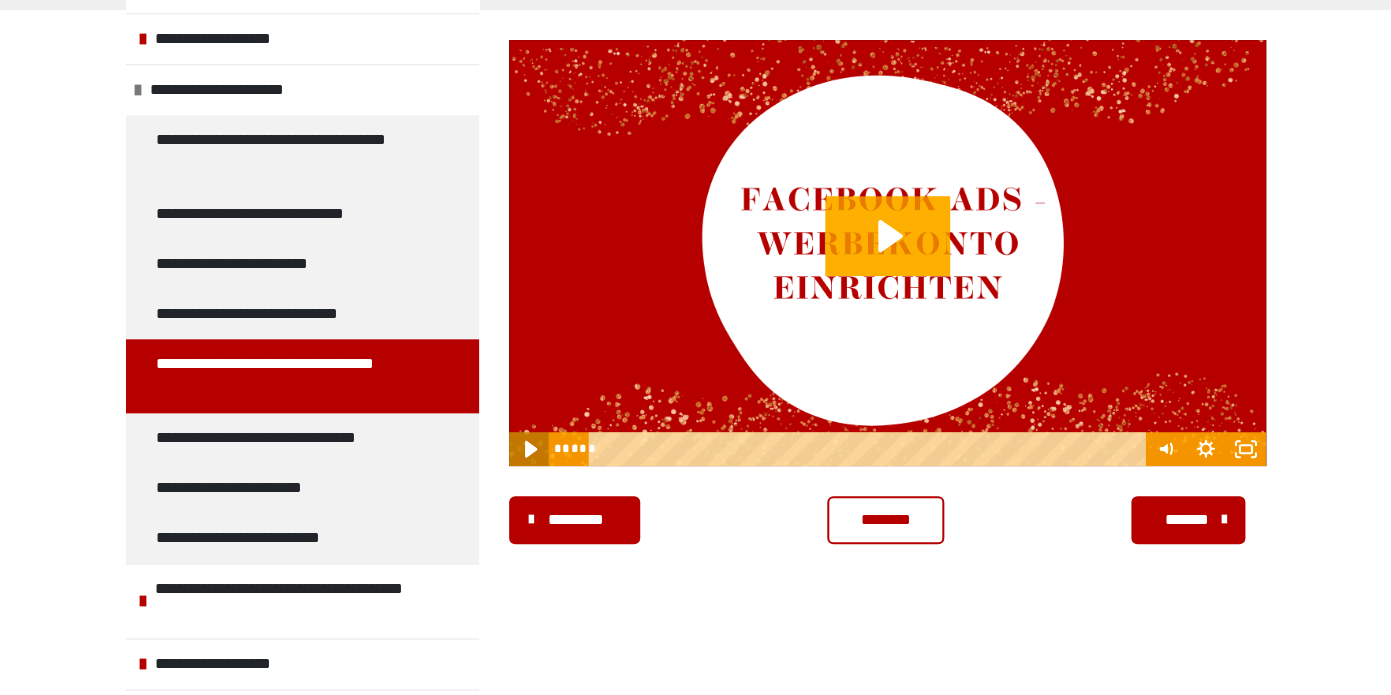 click 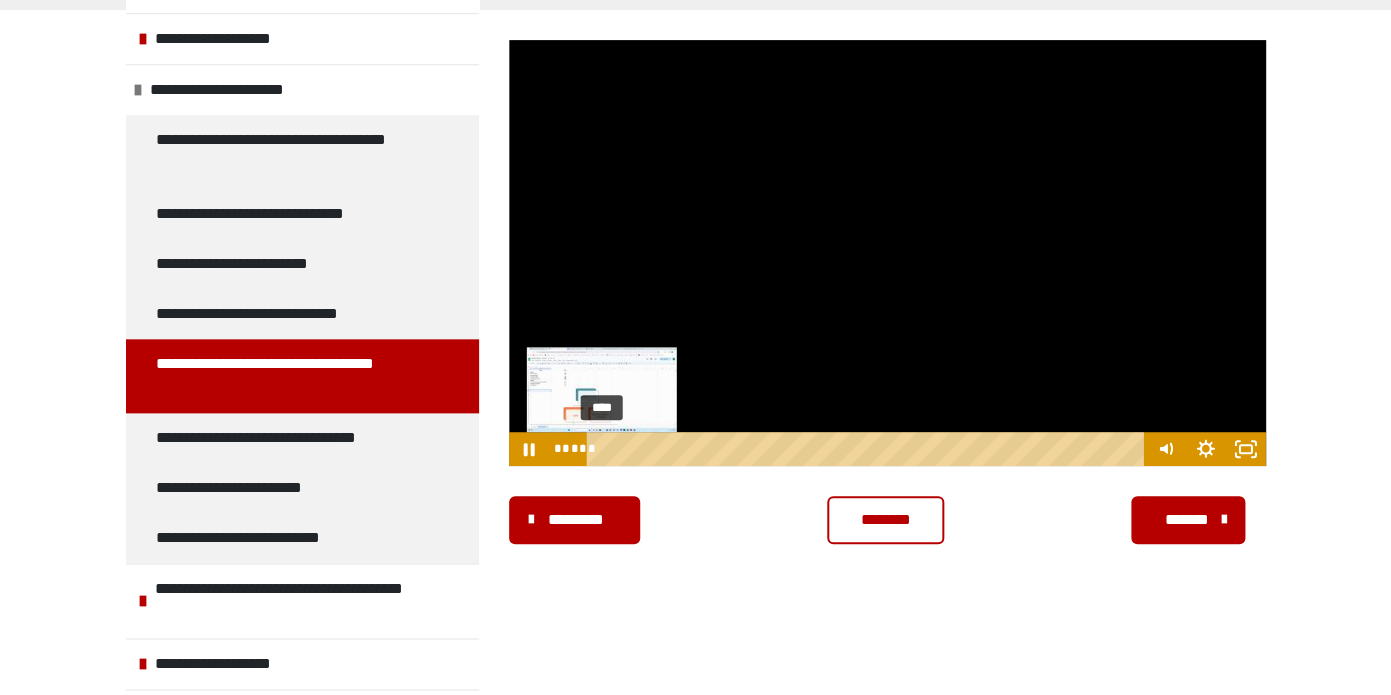 click on "****" at bounding box center (868, 449) 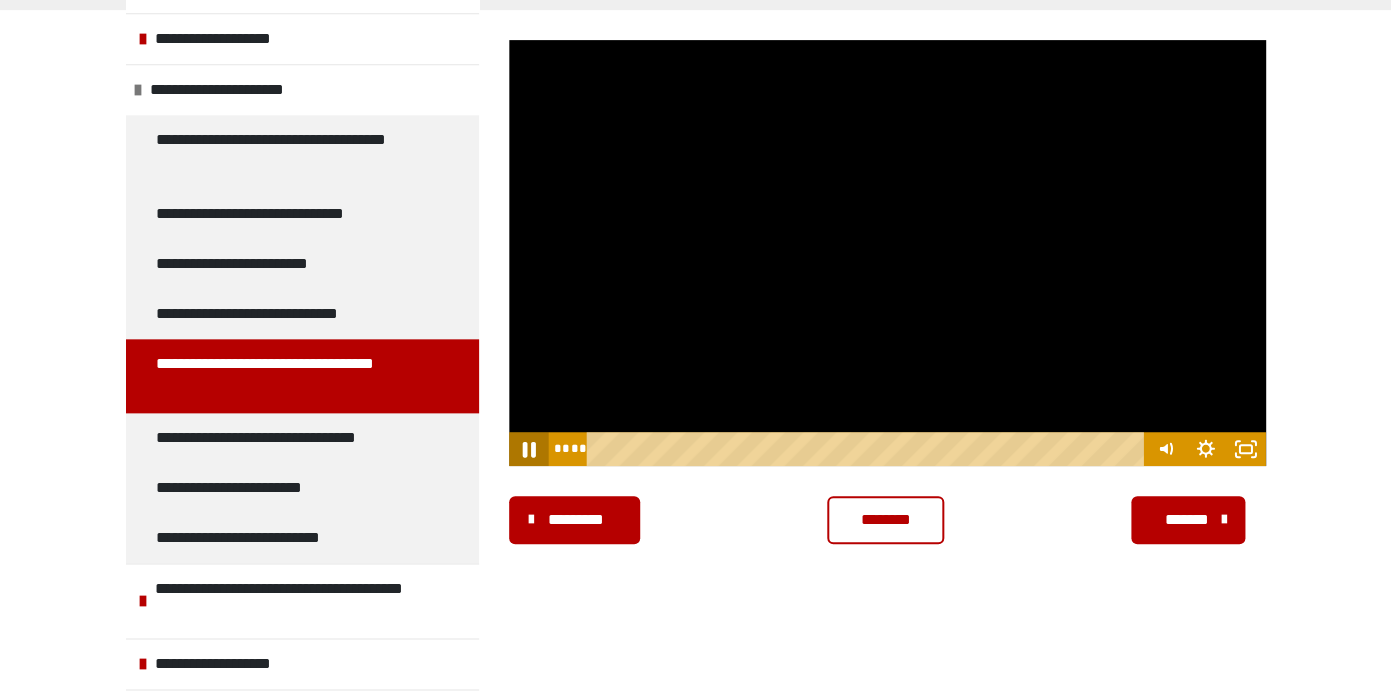 click 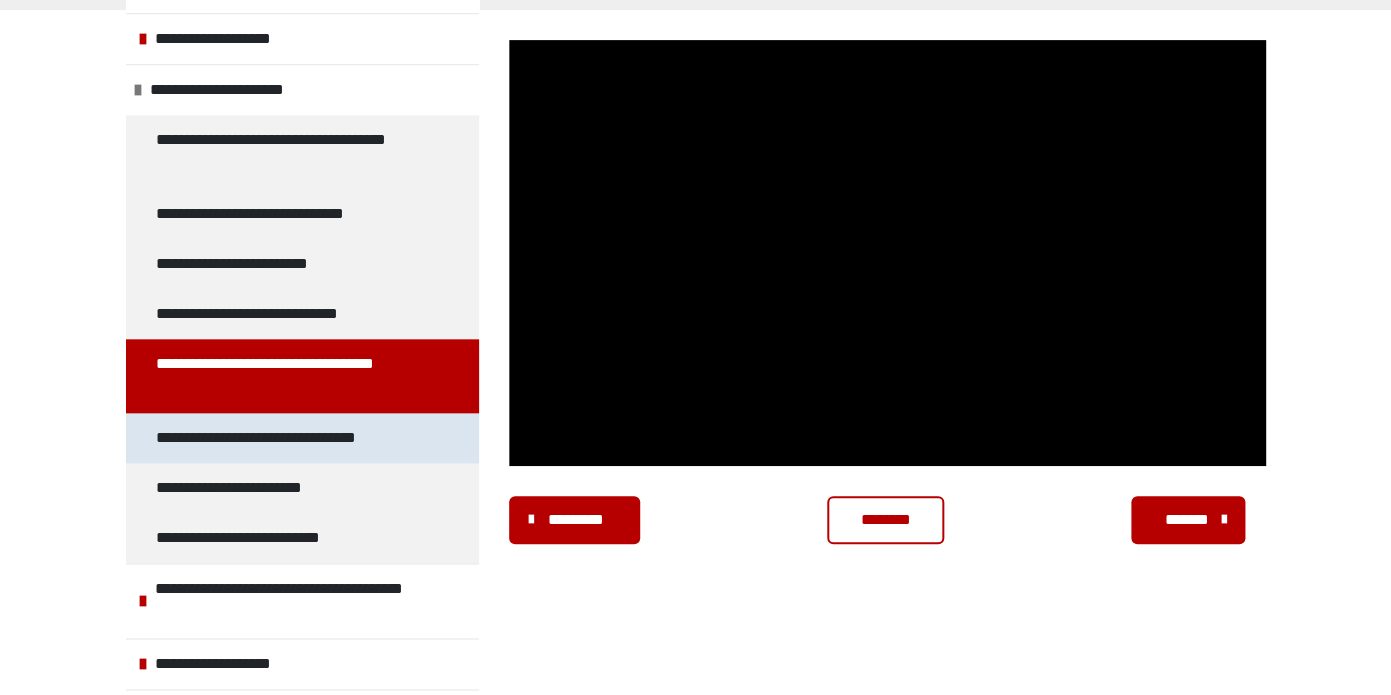 click on "**********" at bounding box center [288, 438] 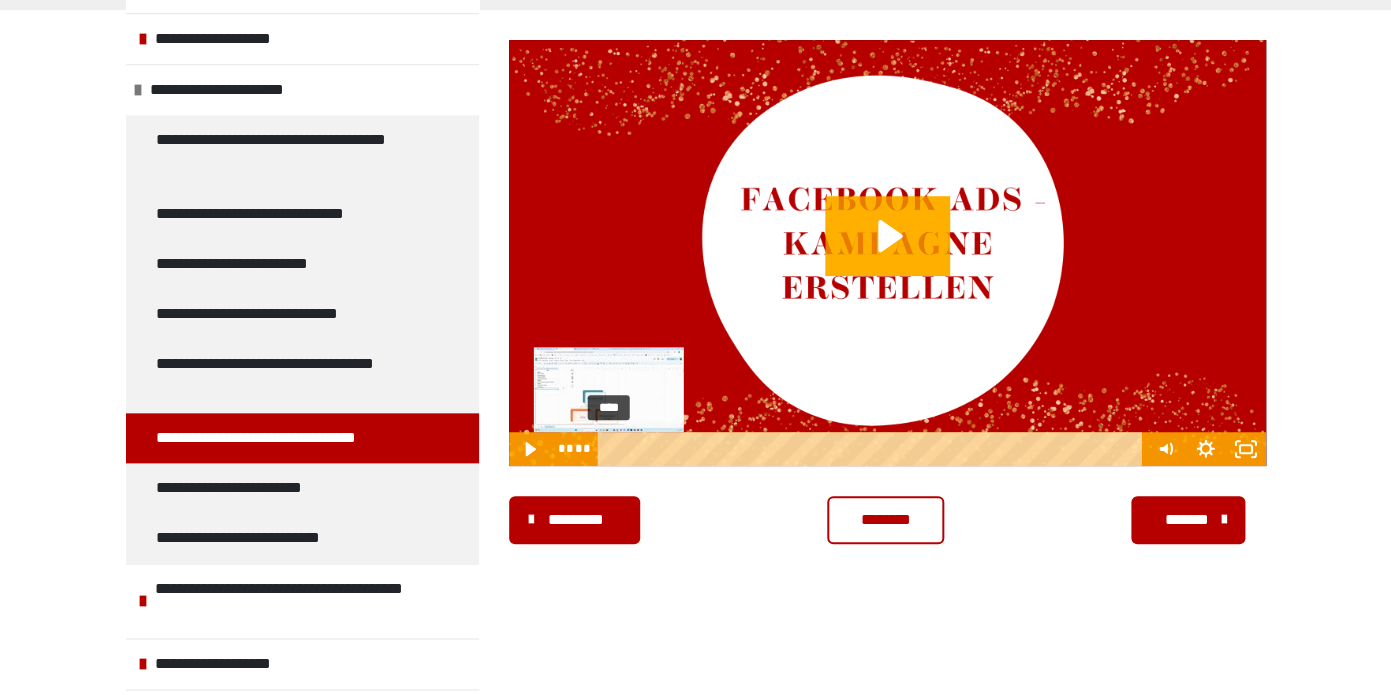 click on "****" at bounding box center (873, 449) 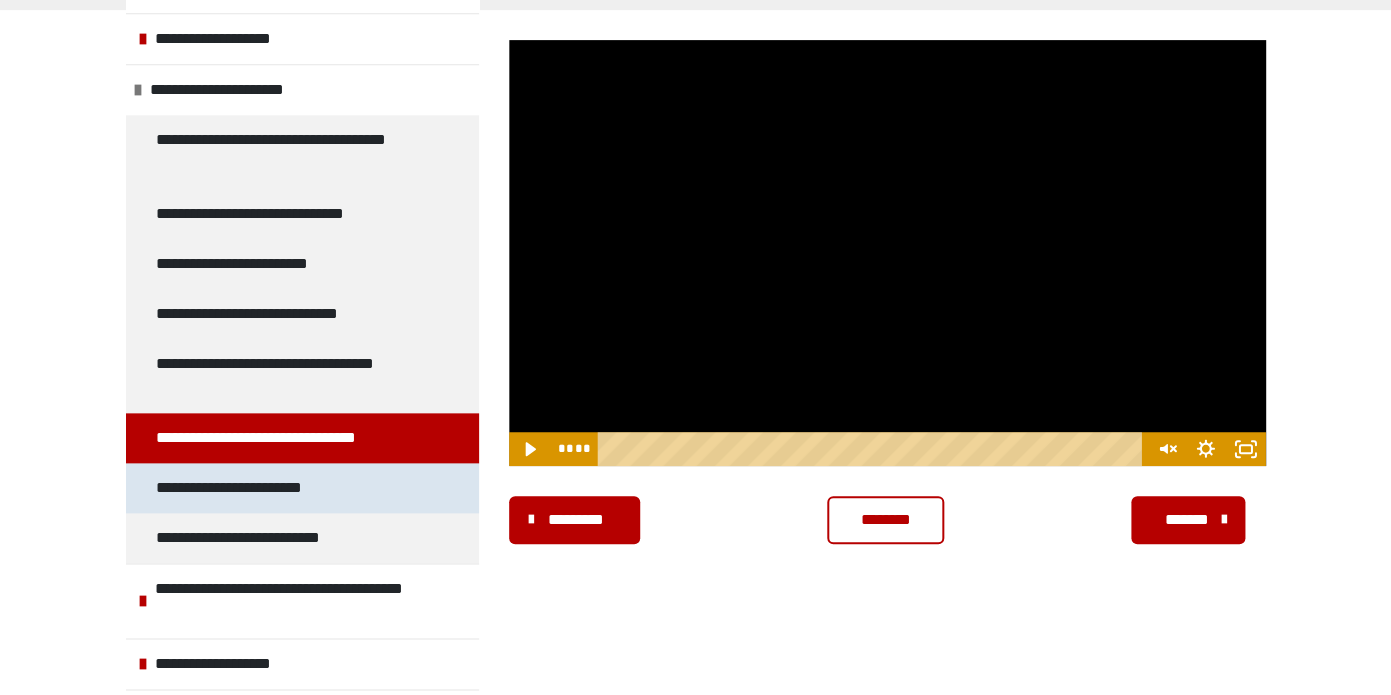 click on "**********" at bounding box center (302, 488) 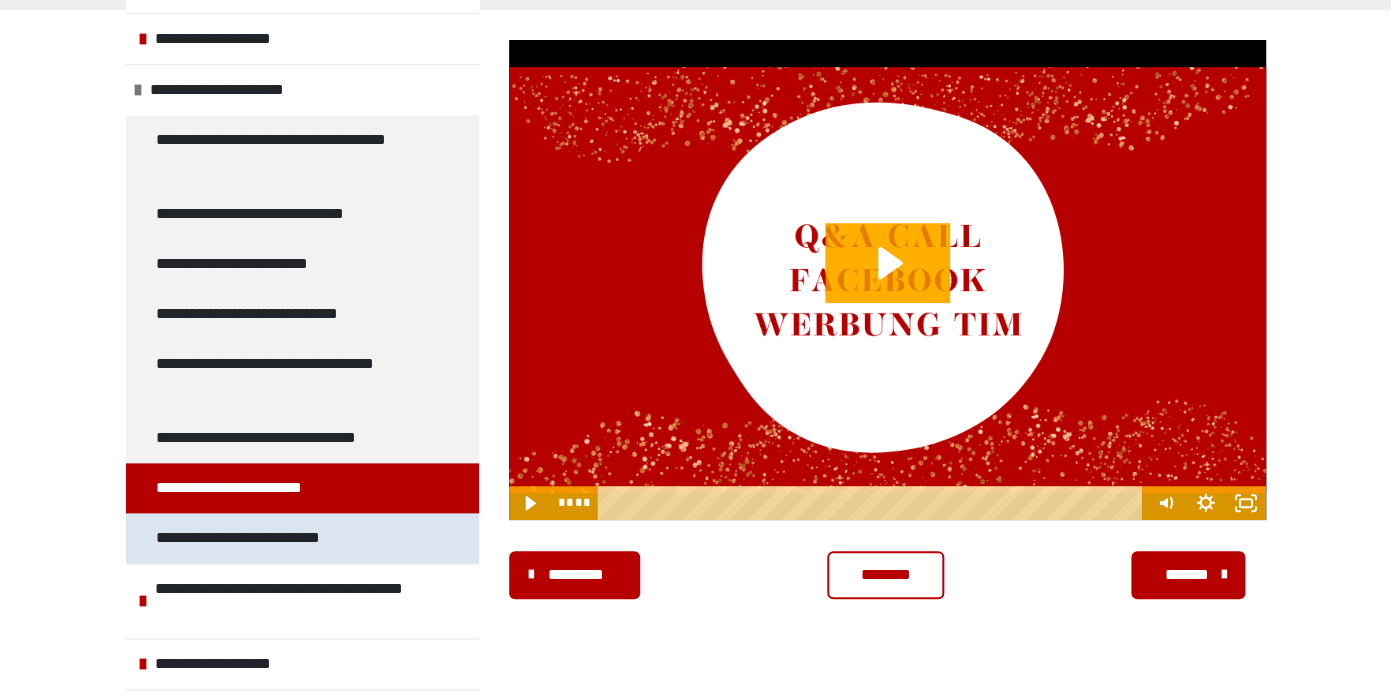 click on "**********" at bounding box center (302, 538) 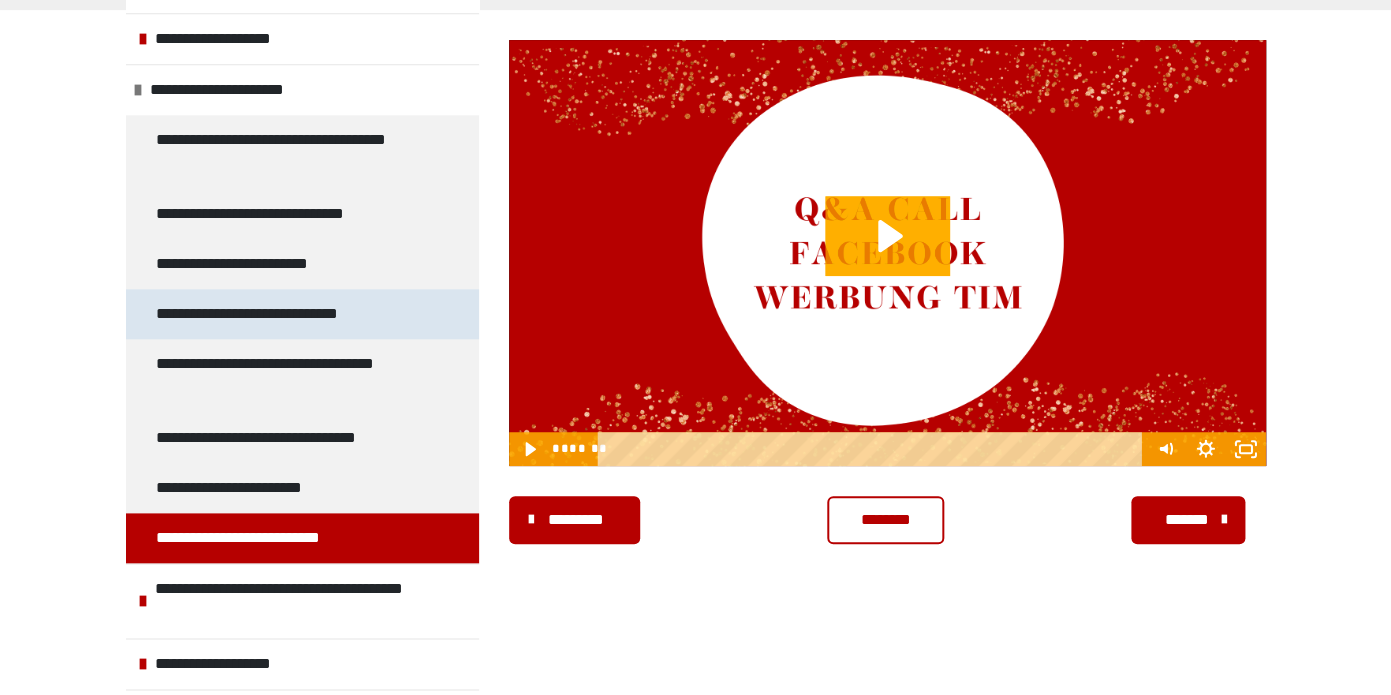 click on "**********" at bounding box center (267, 314) 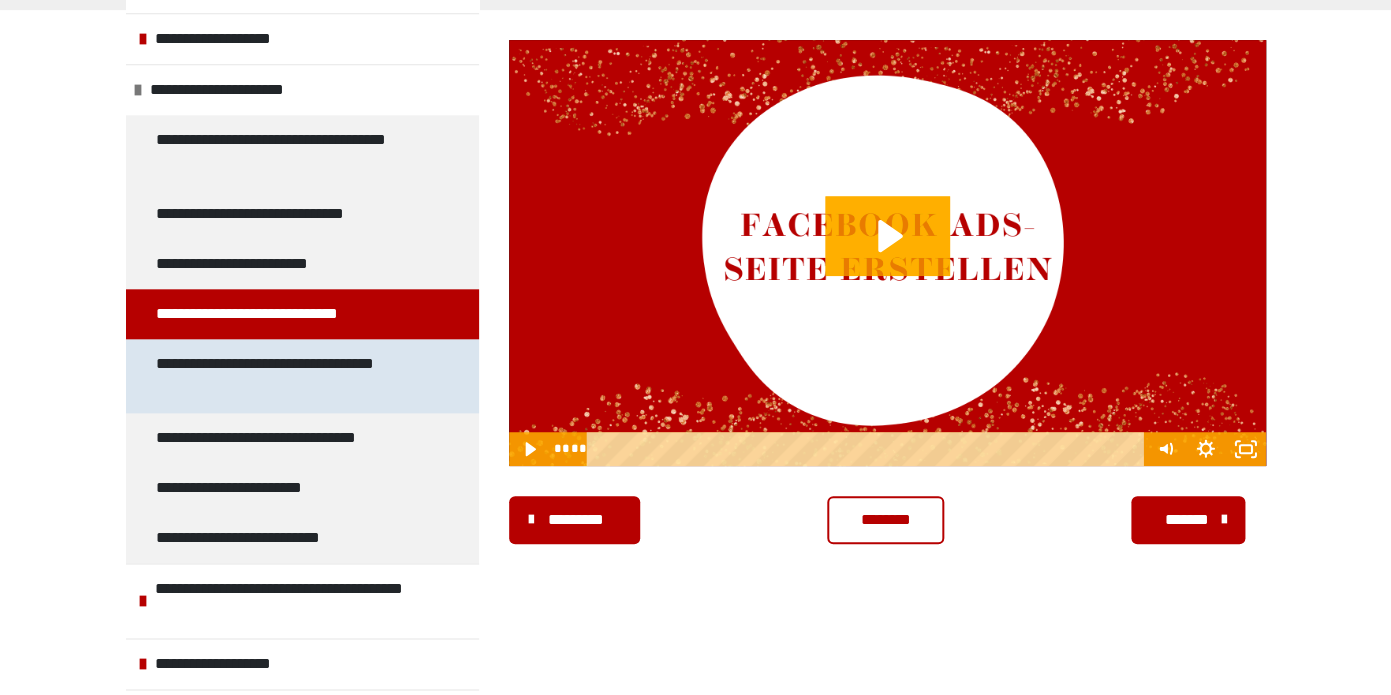click on "**********" at bounding box center [294, 376] 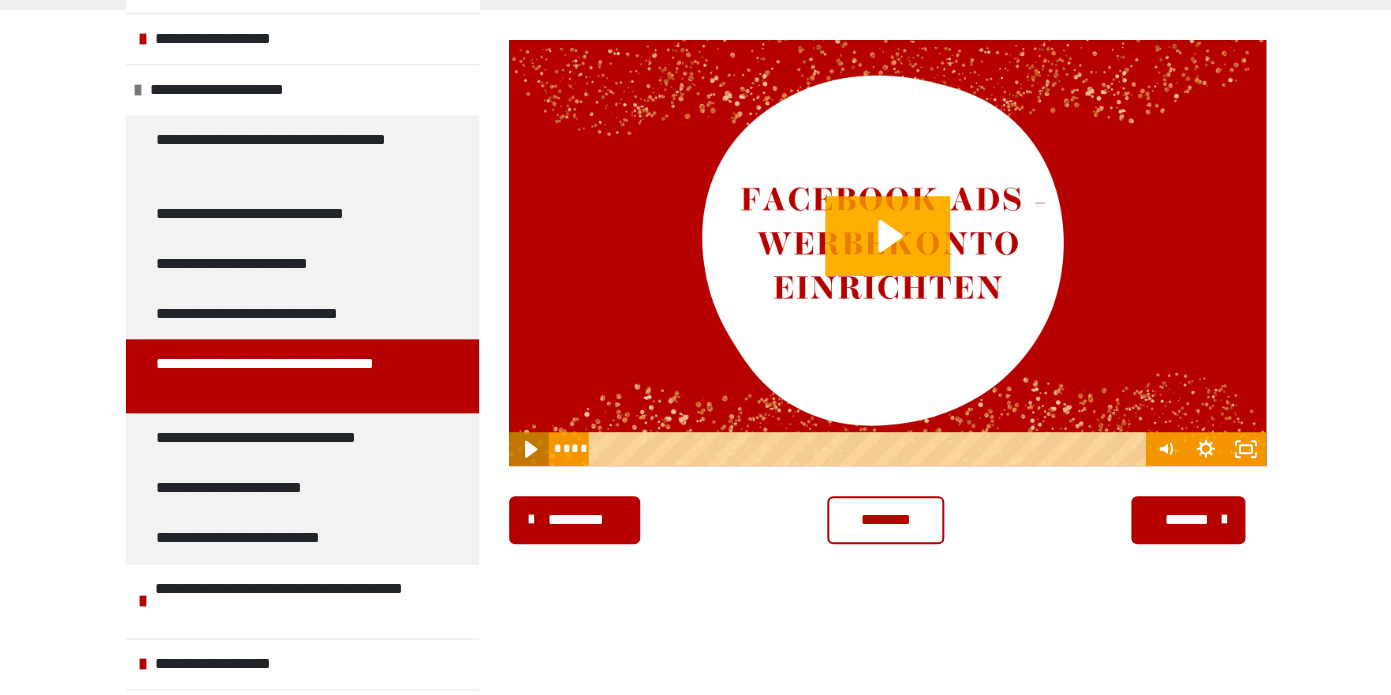 click 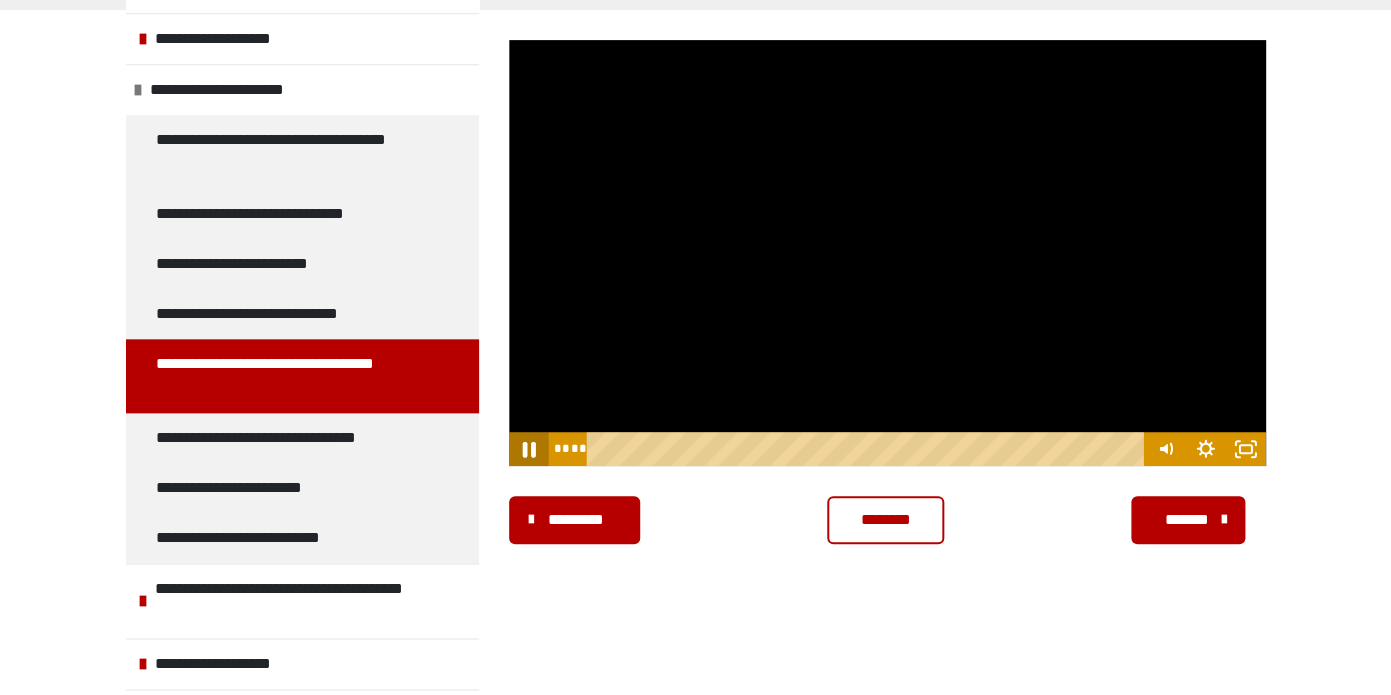 click 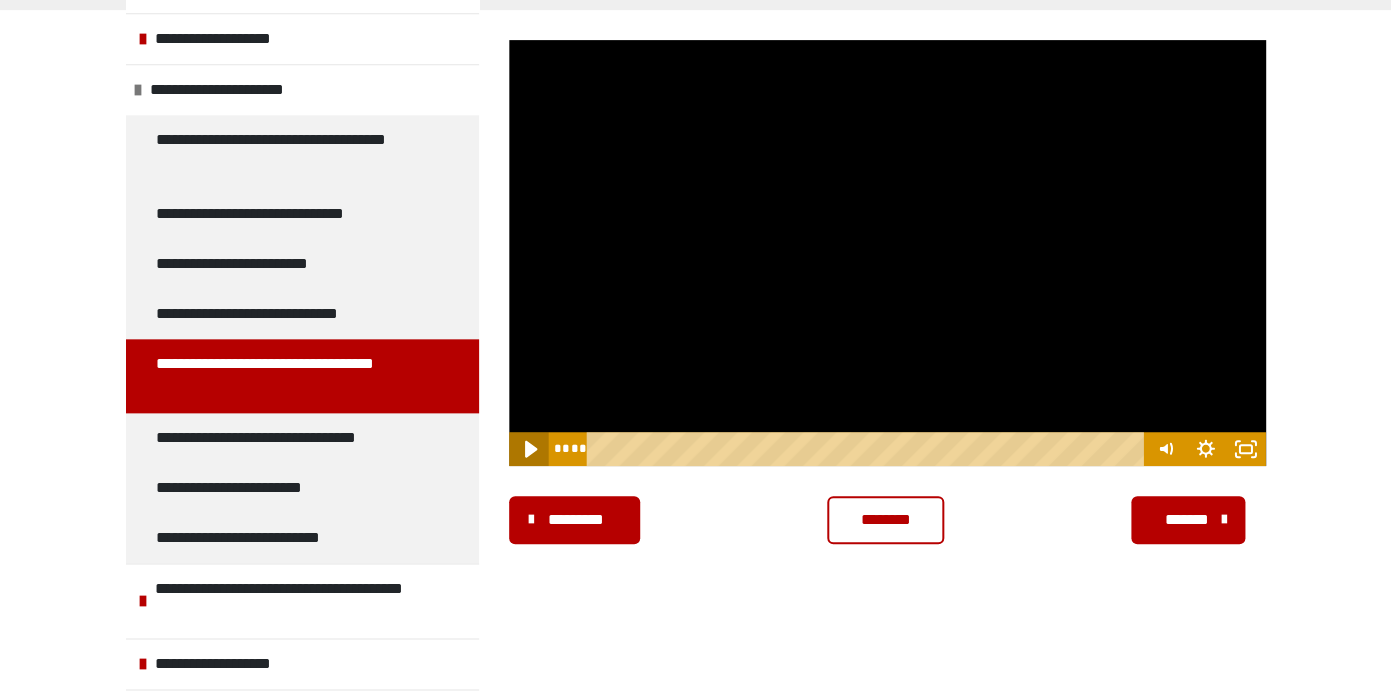 click 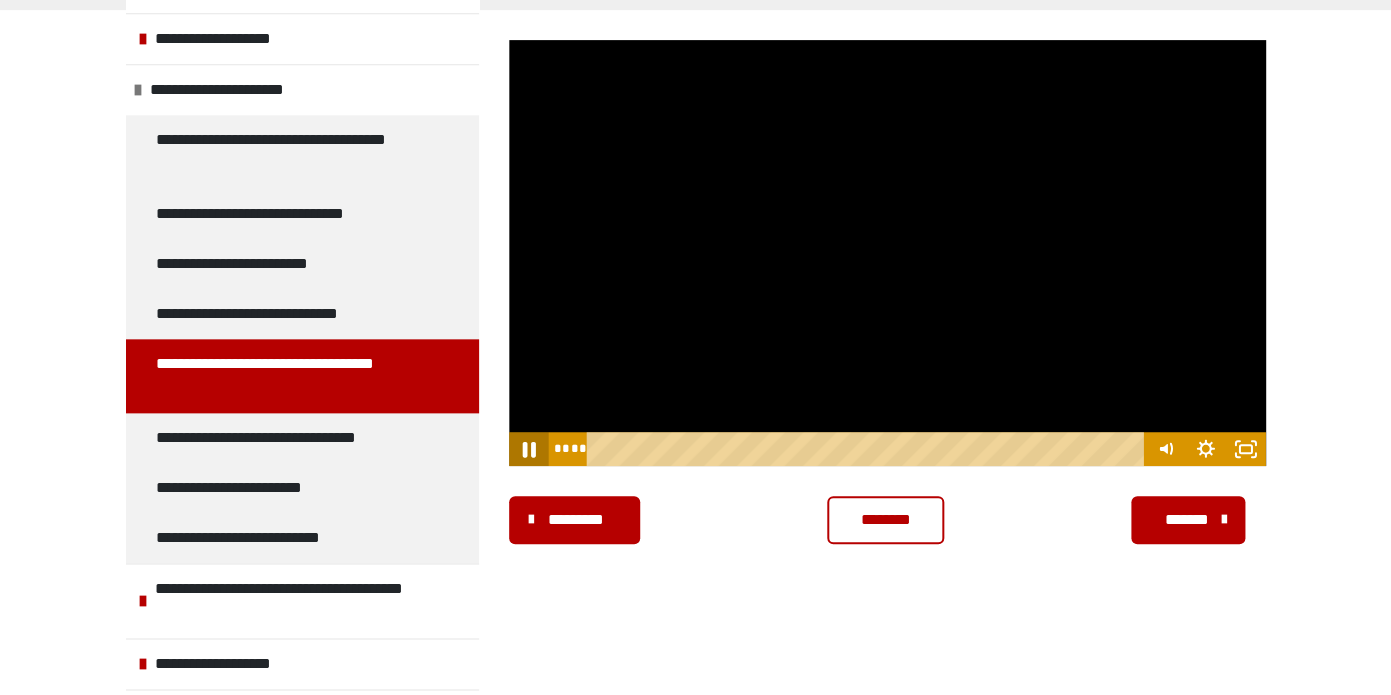click 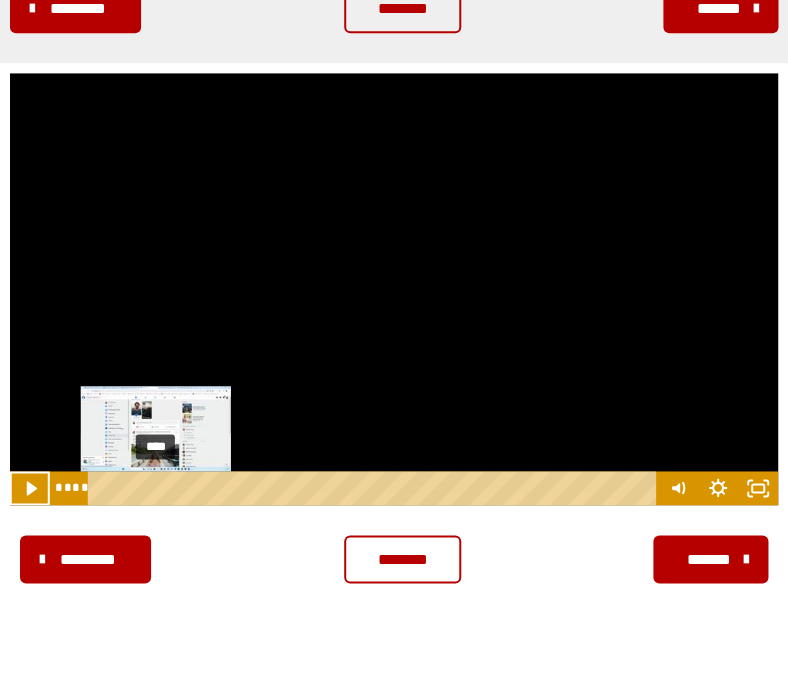 click on "****" at bounding box center (375, 488) 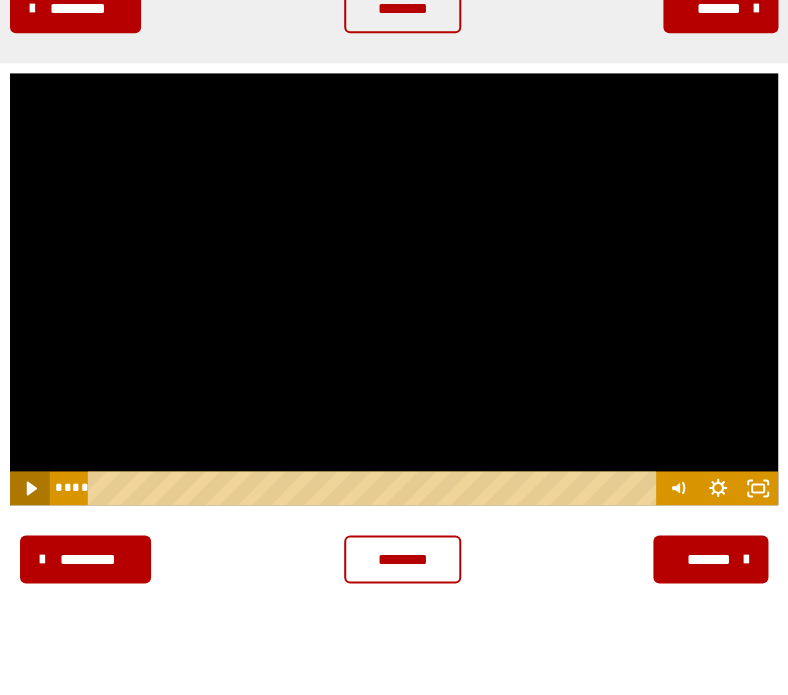 click 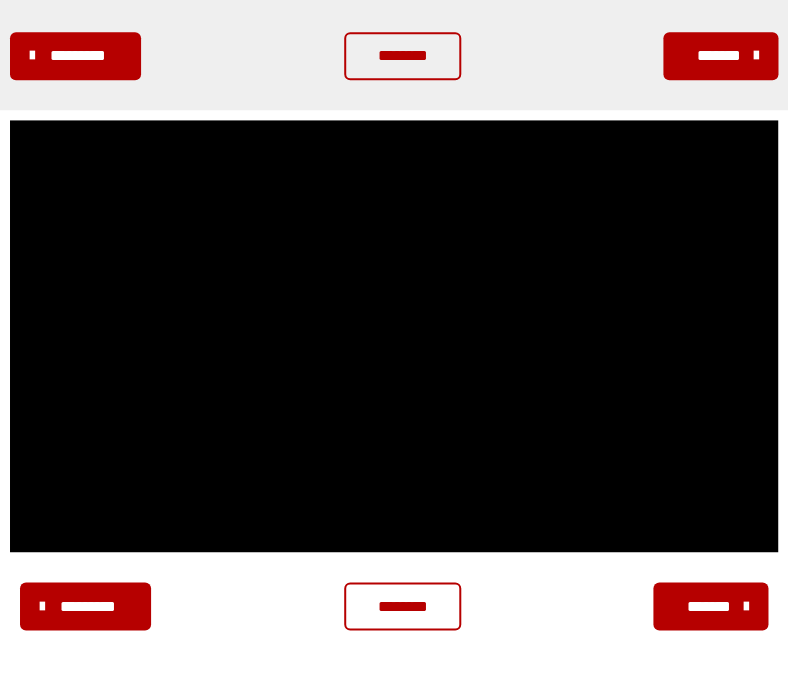 scroll, scrollTop: 317, scrollLeft: 0, axis: vertical 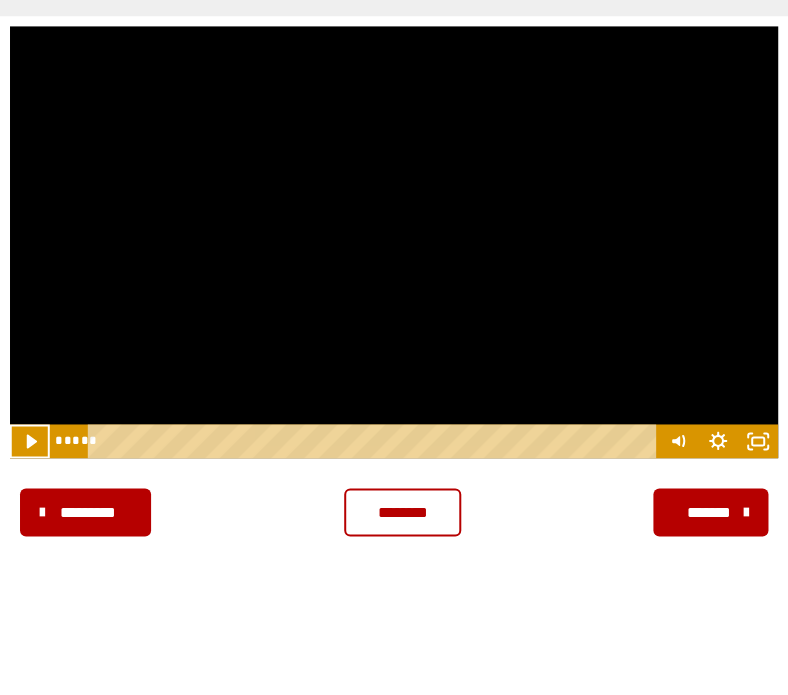 click on "*******" at bounding box center (708, 512) 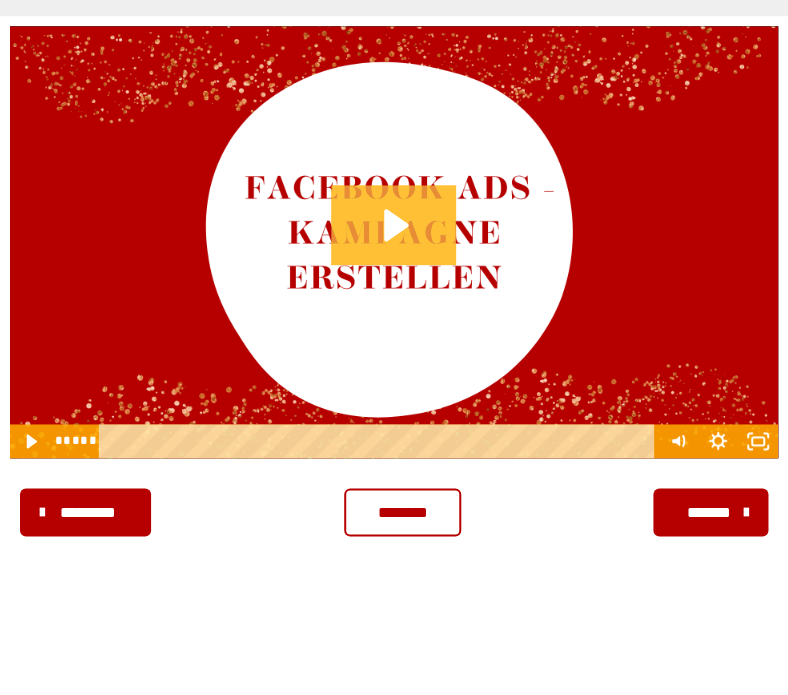 click 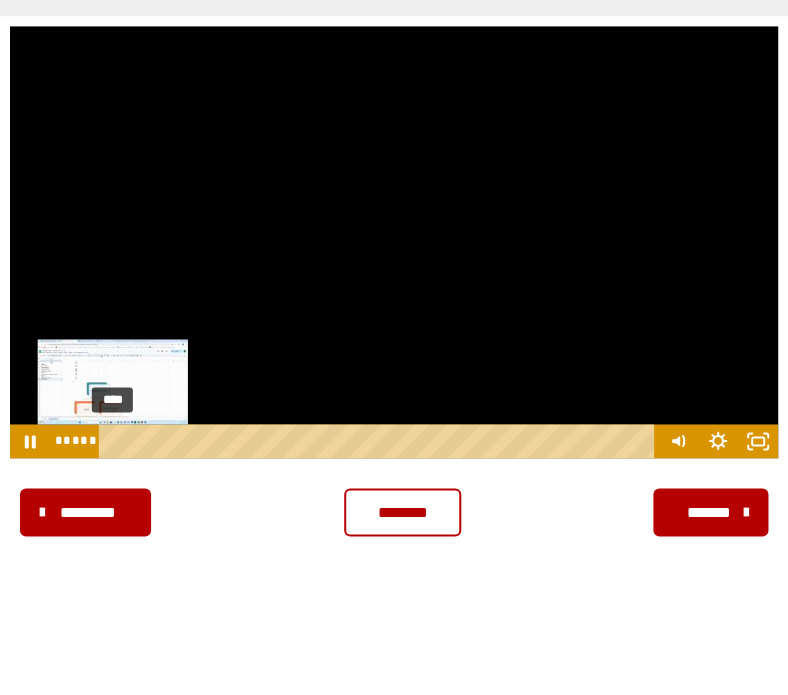 click on "****" at bounding box center [379, 441] 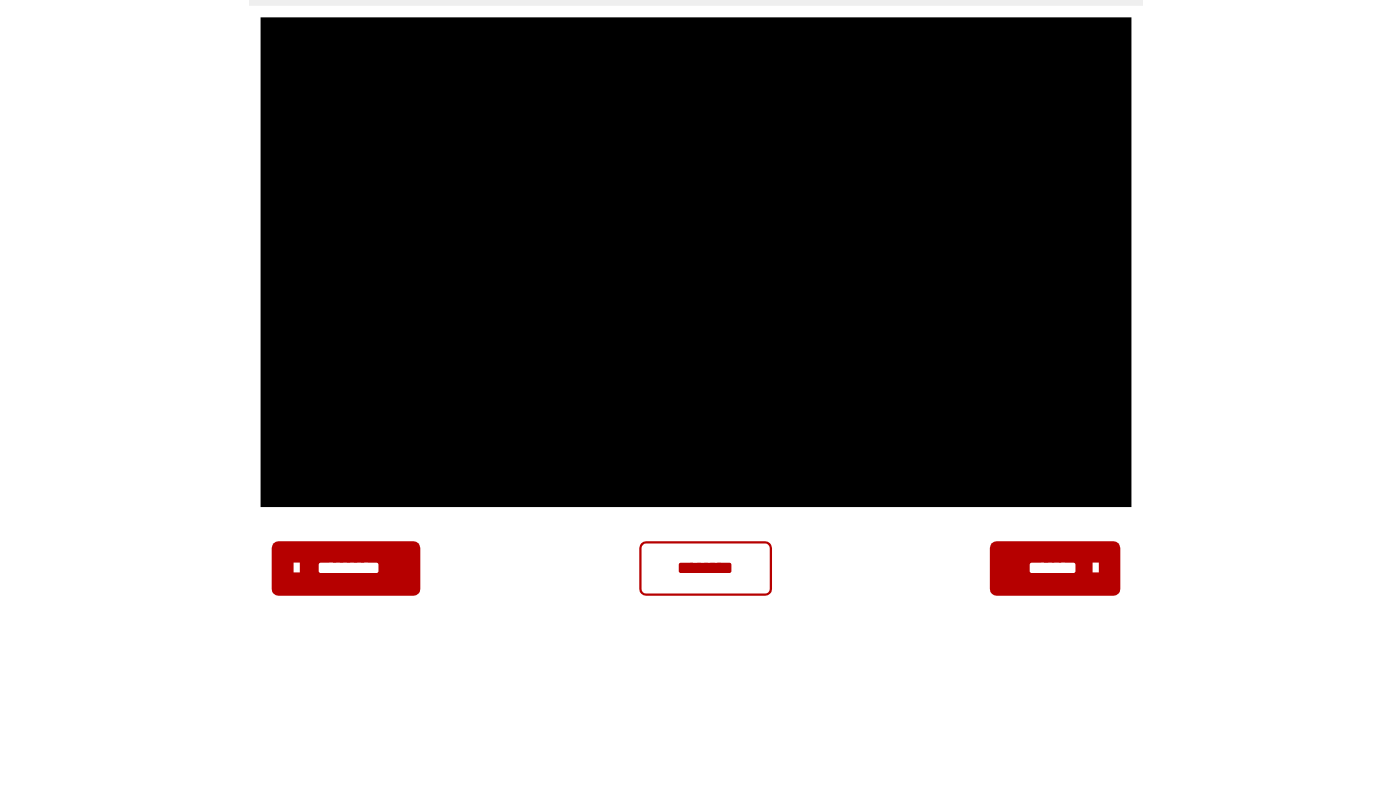 scroll, scrollTop: 331, scrollLeft: 0, axis: vertical 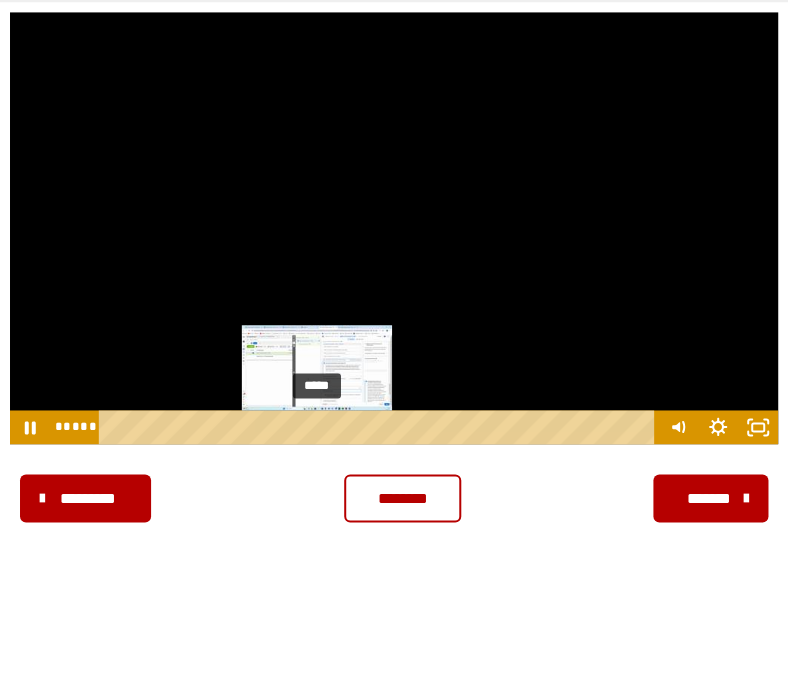 click on "*****" at bounding box center (379, 427) 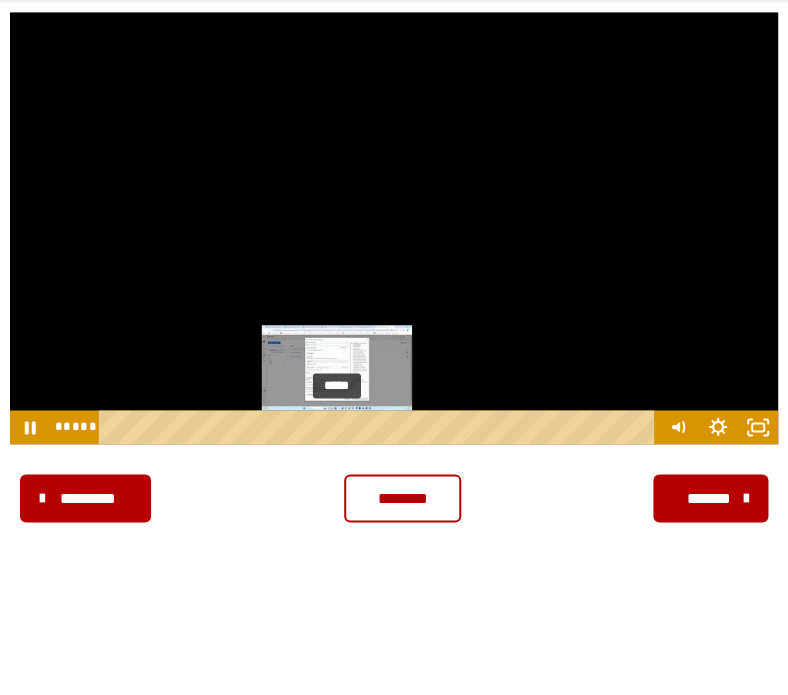 click on "*****" at bounding box center (379, 427) 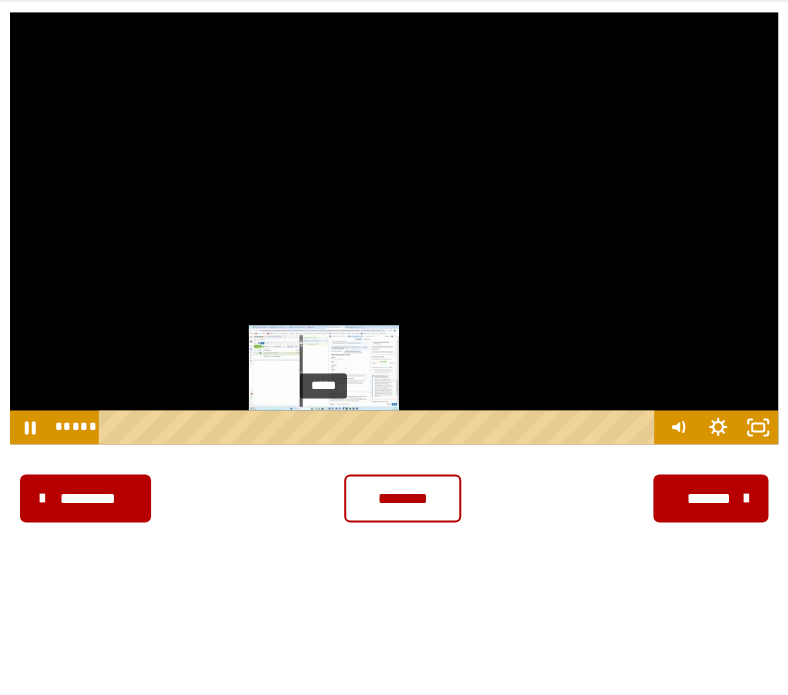 click on "*****" at bounding box center [379, 427] 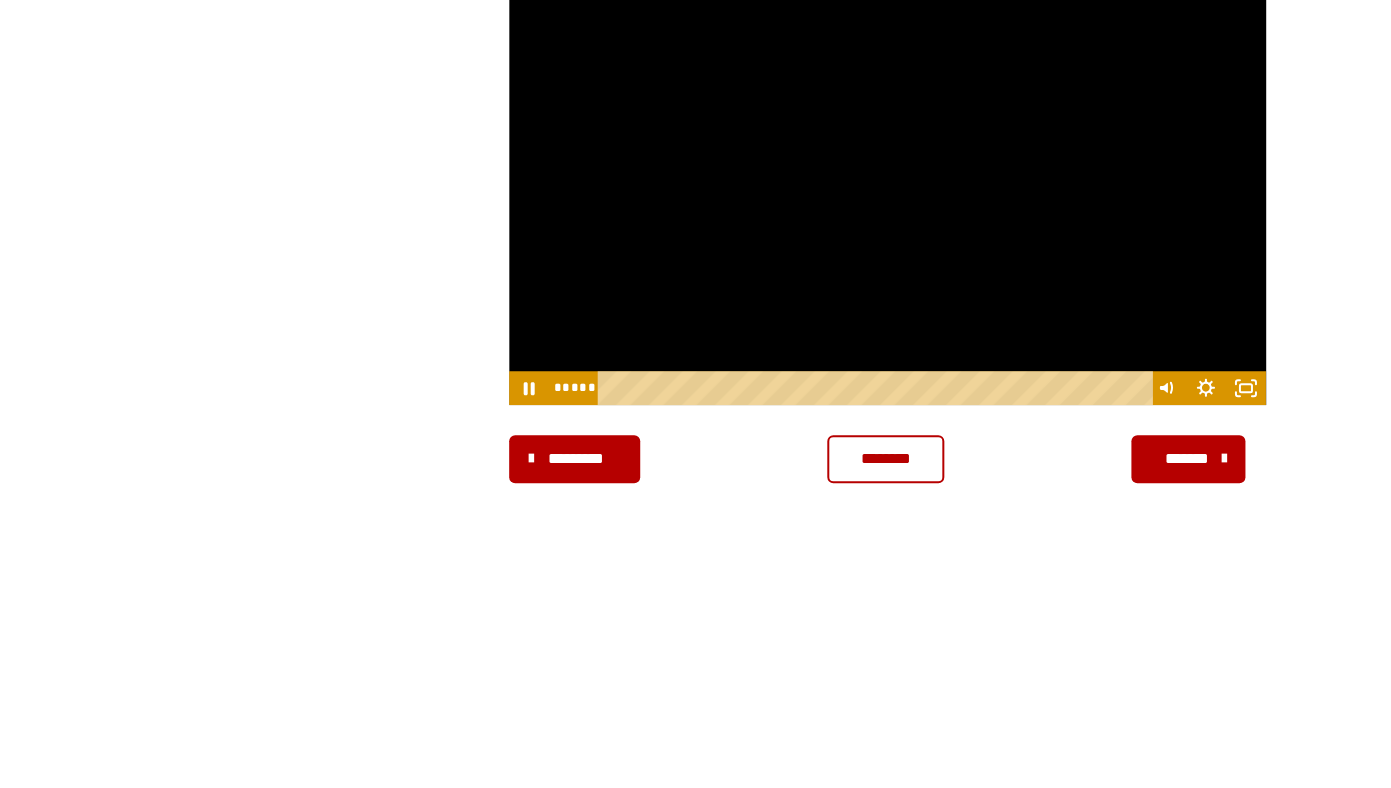 scroll, scrollTop: 554, scrollLeft: 0, axis: vertical 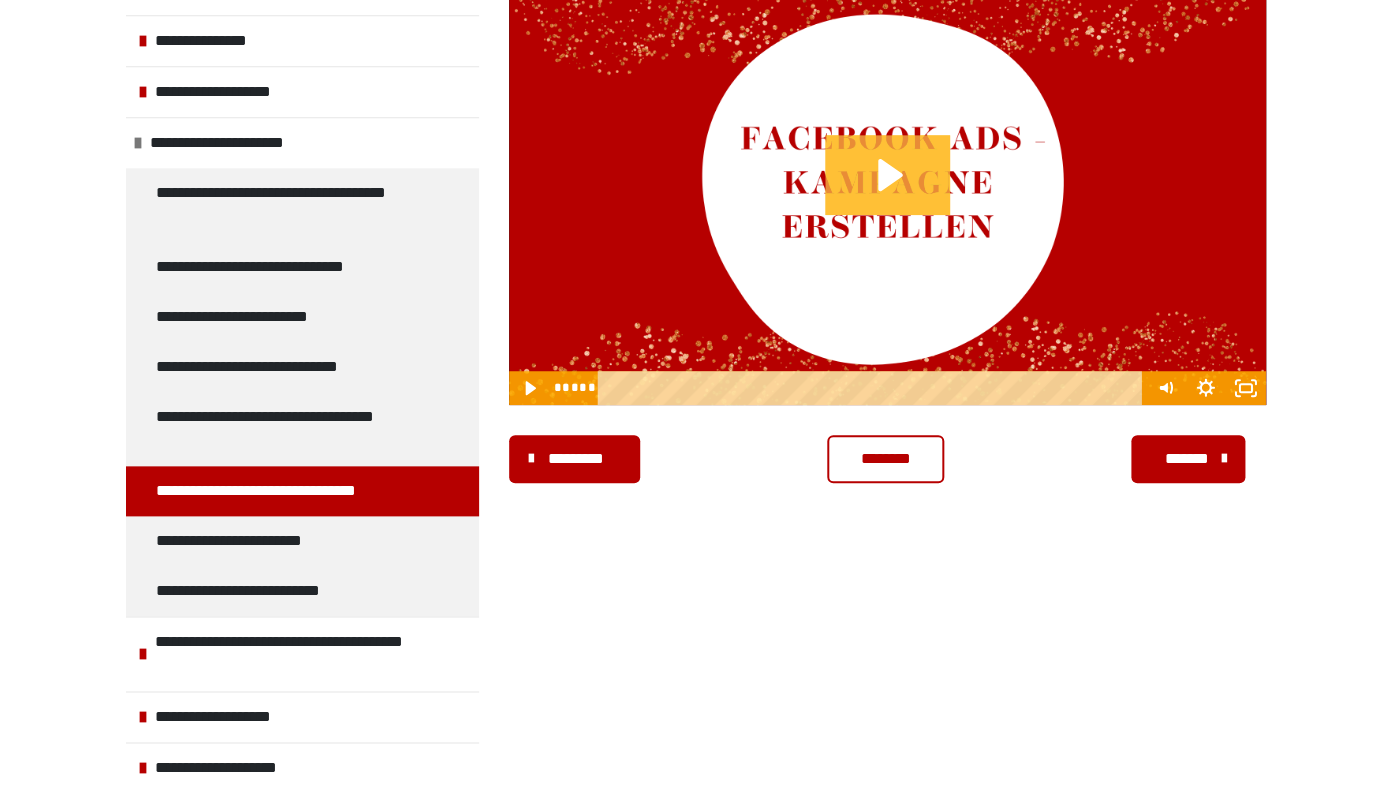 click 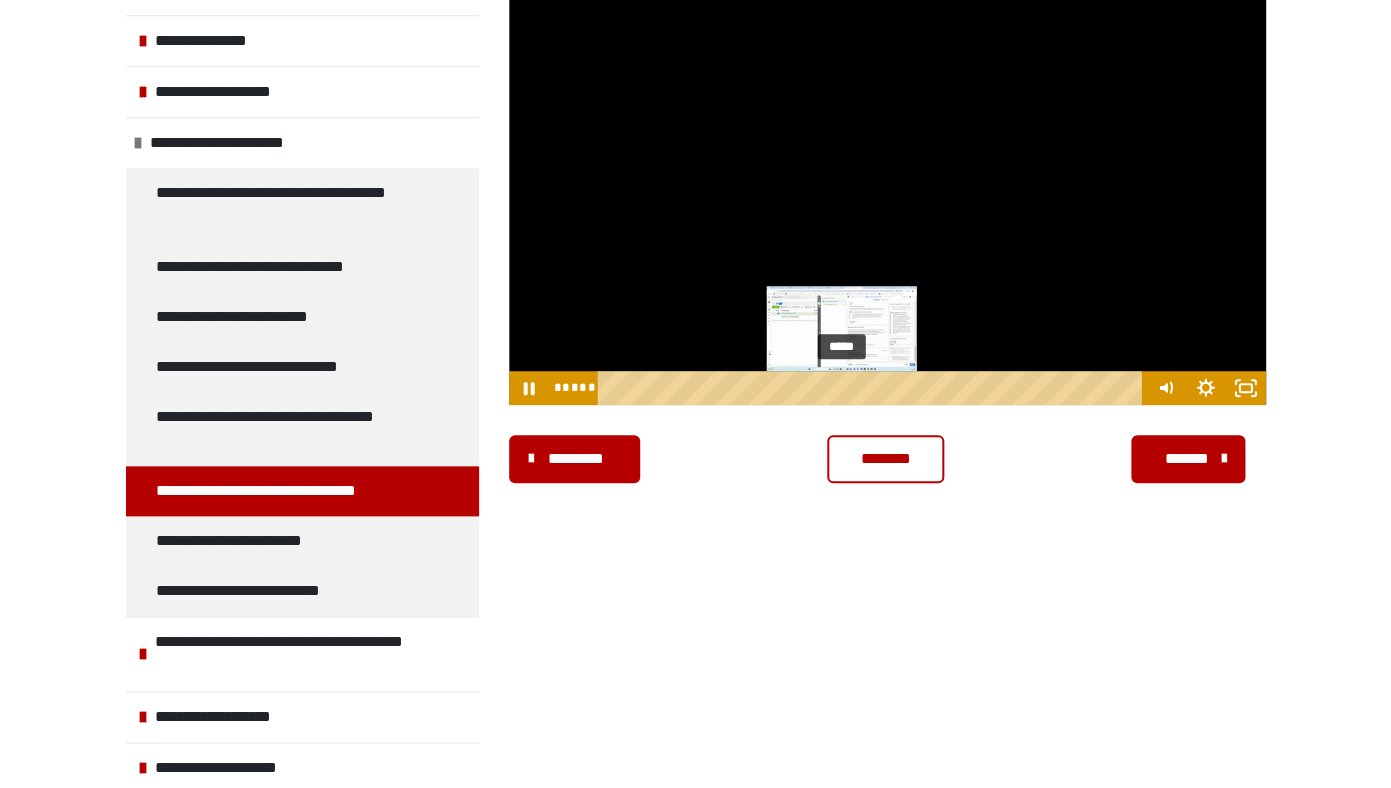 click on "*****" at bounding box center [873, 388] 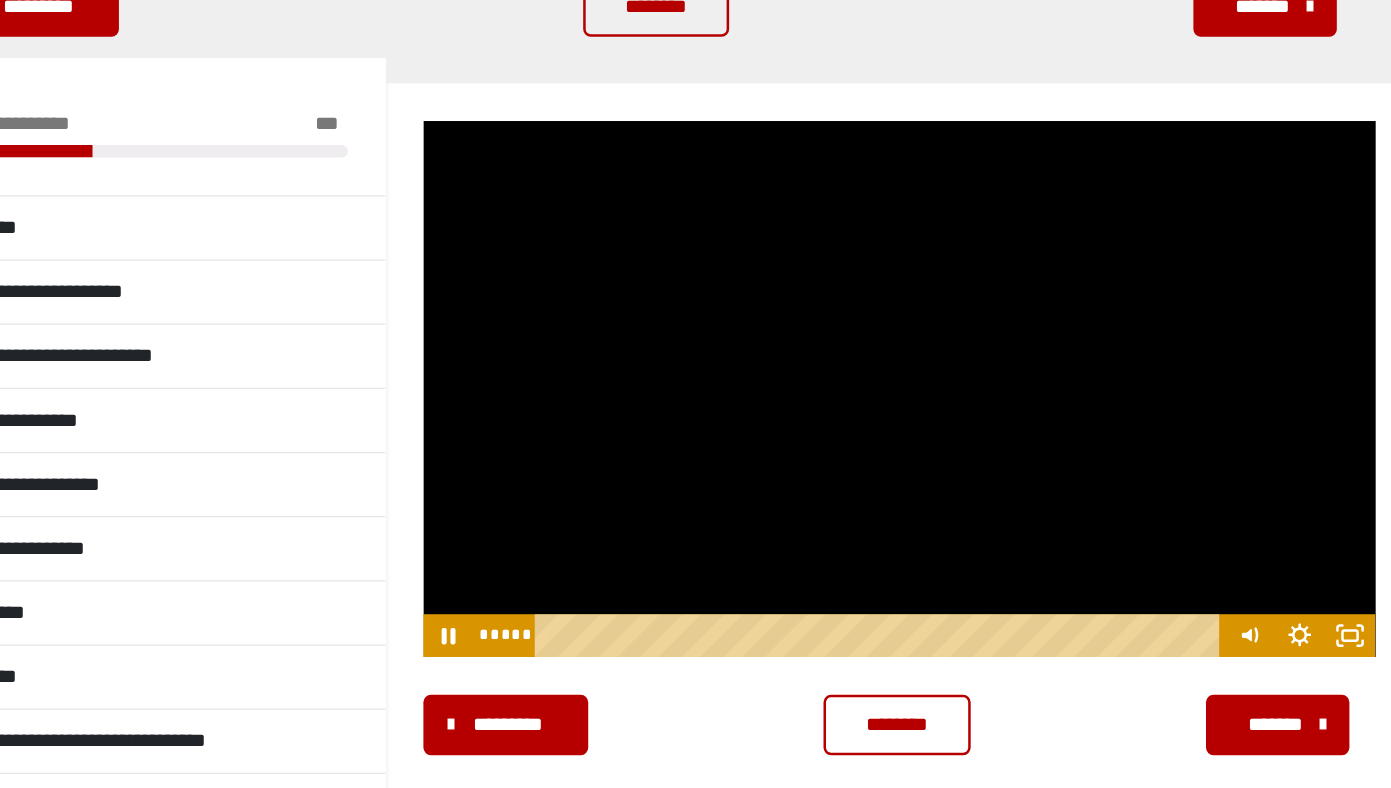 scroll, scrollTop: 209, scrollLeft: 0, axis: vertical 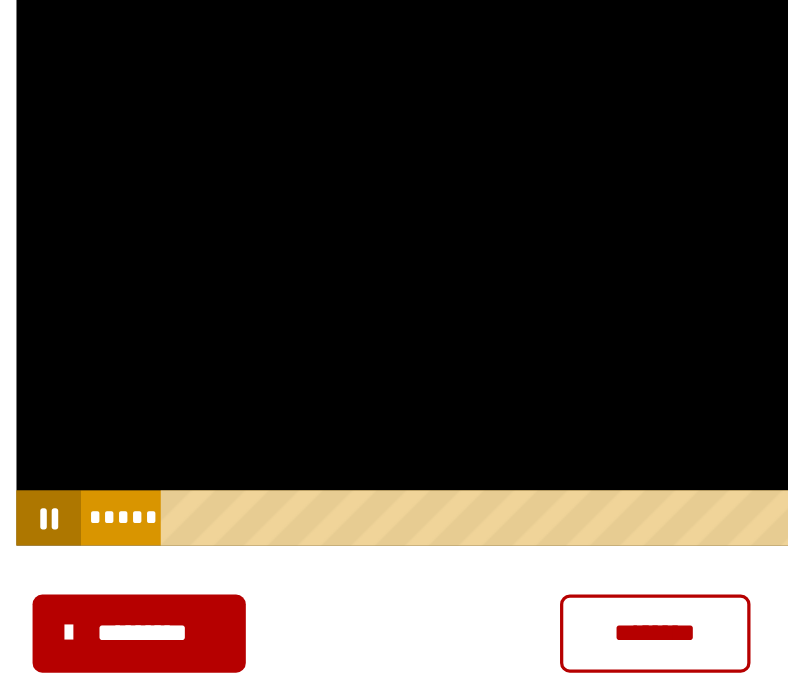 click 